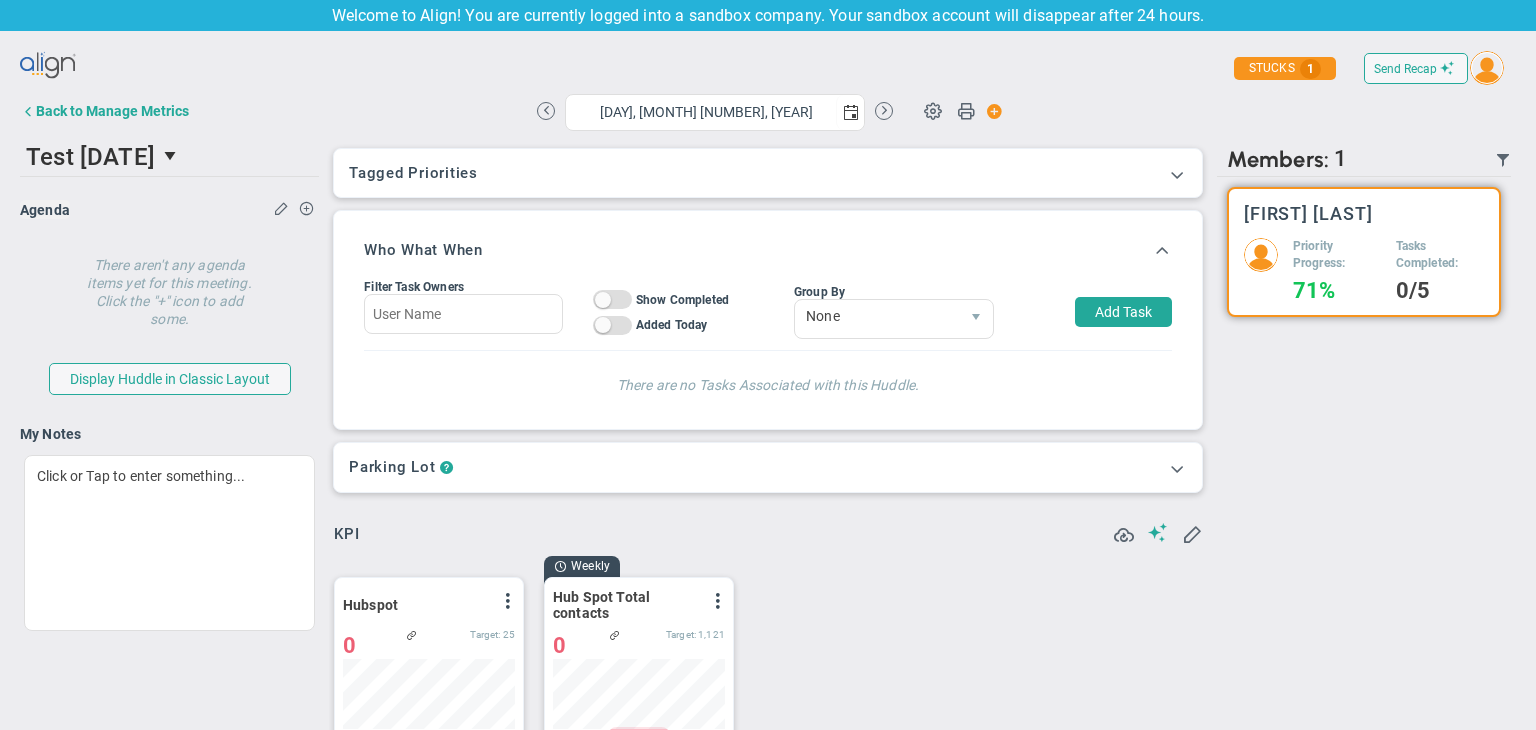 scroll, scrollTop: 0, scrollLeft: 0, axis: both 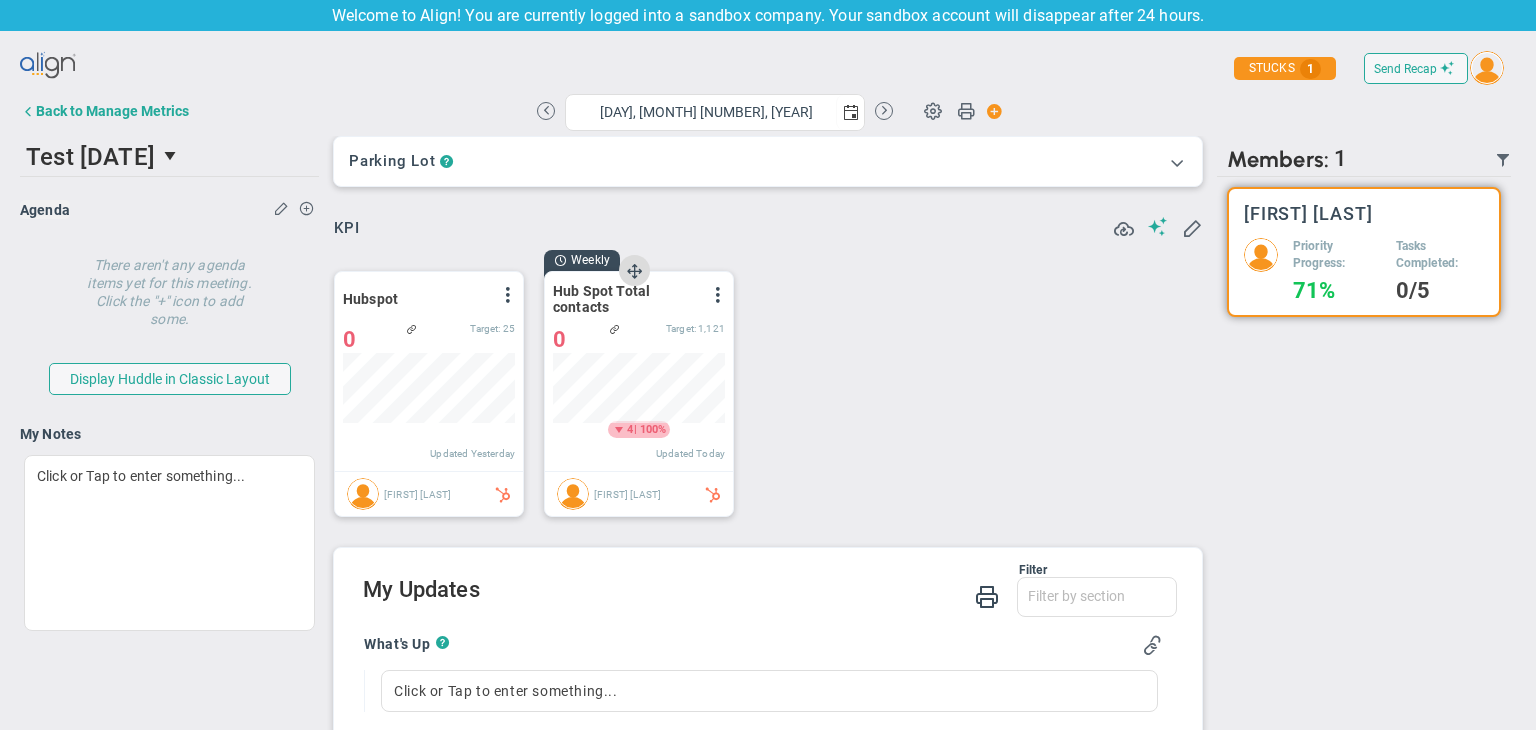 click at bounding box center (718, 295) 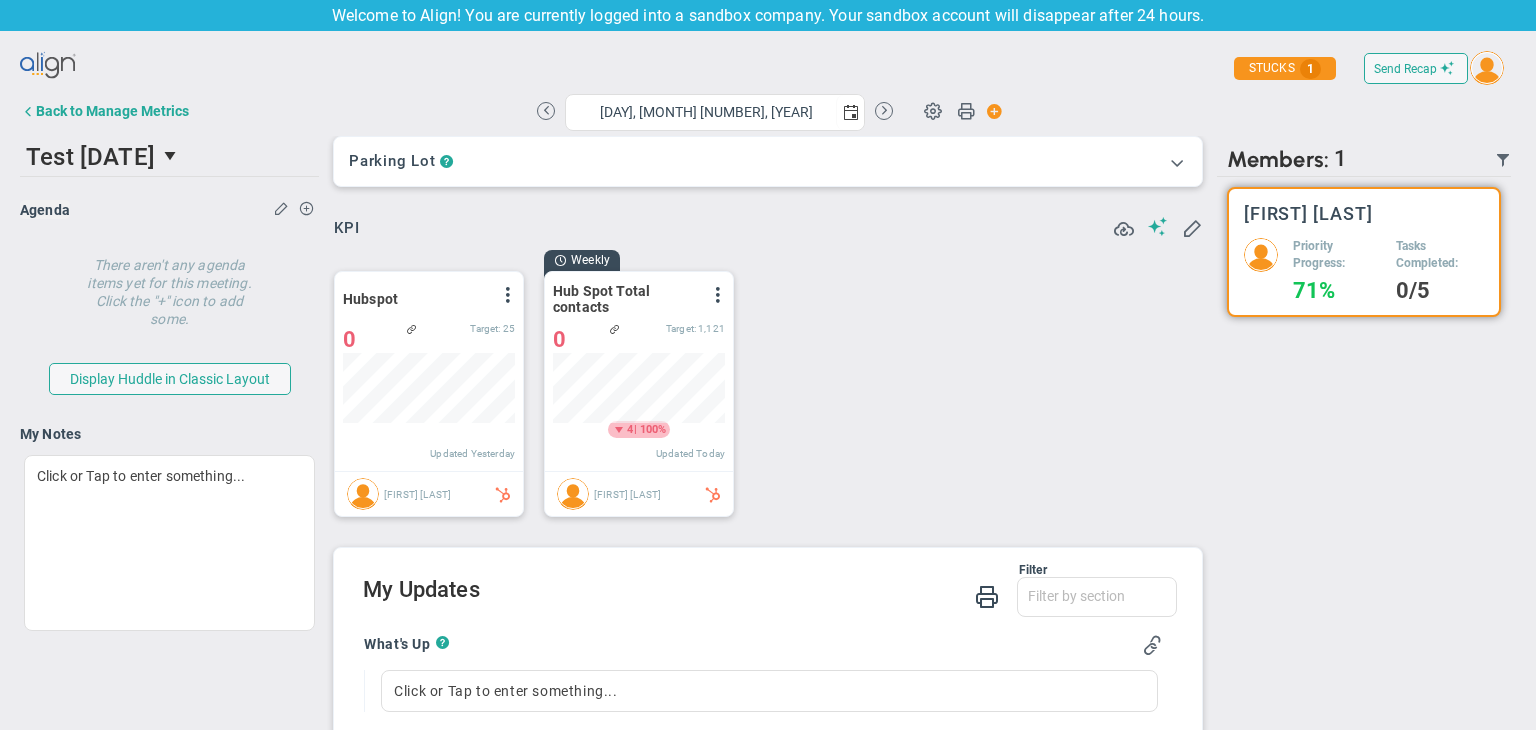 type on "[DAY], [MONTH] [NUMBER], [YEAR]" 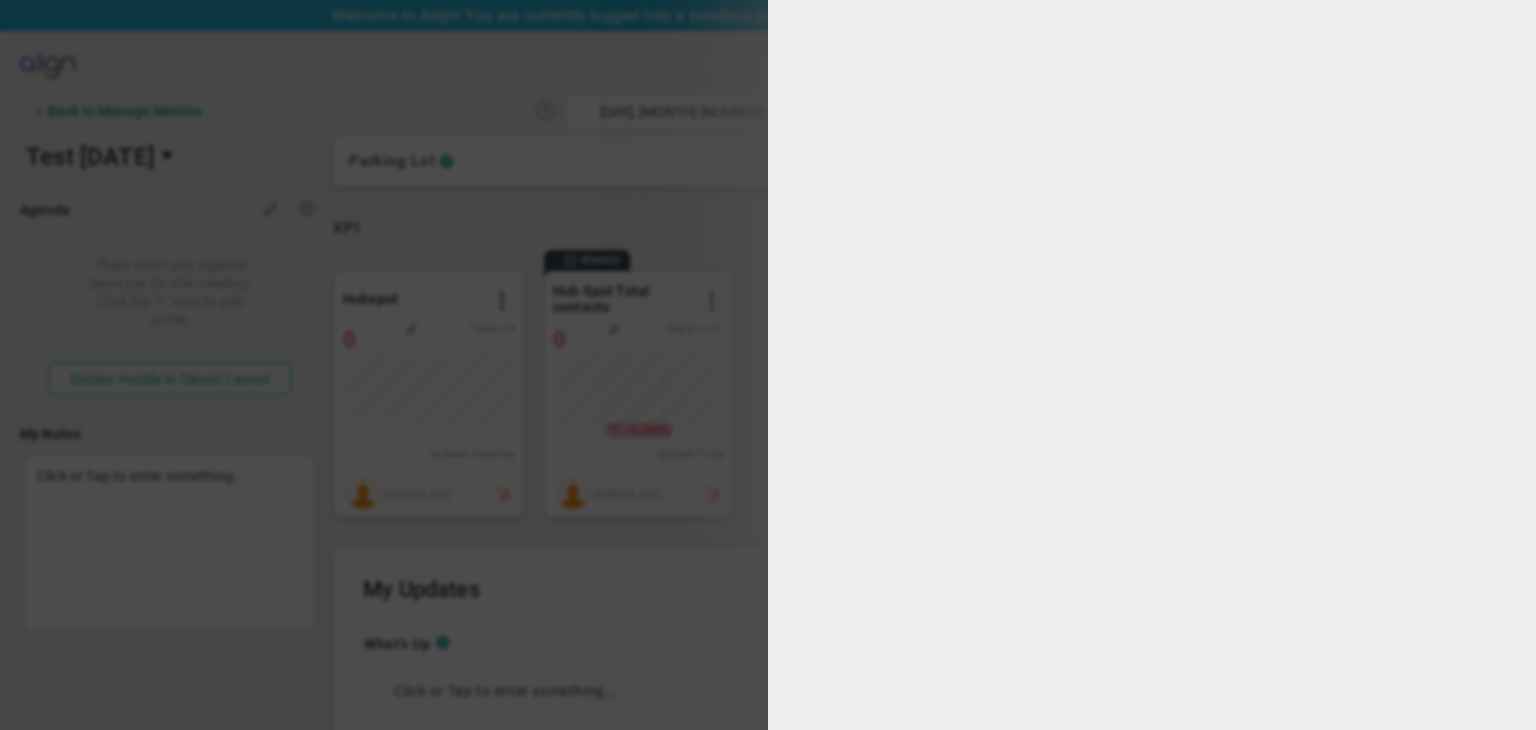 type on "[FIRST] [LAST]" 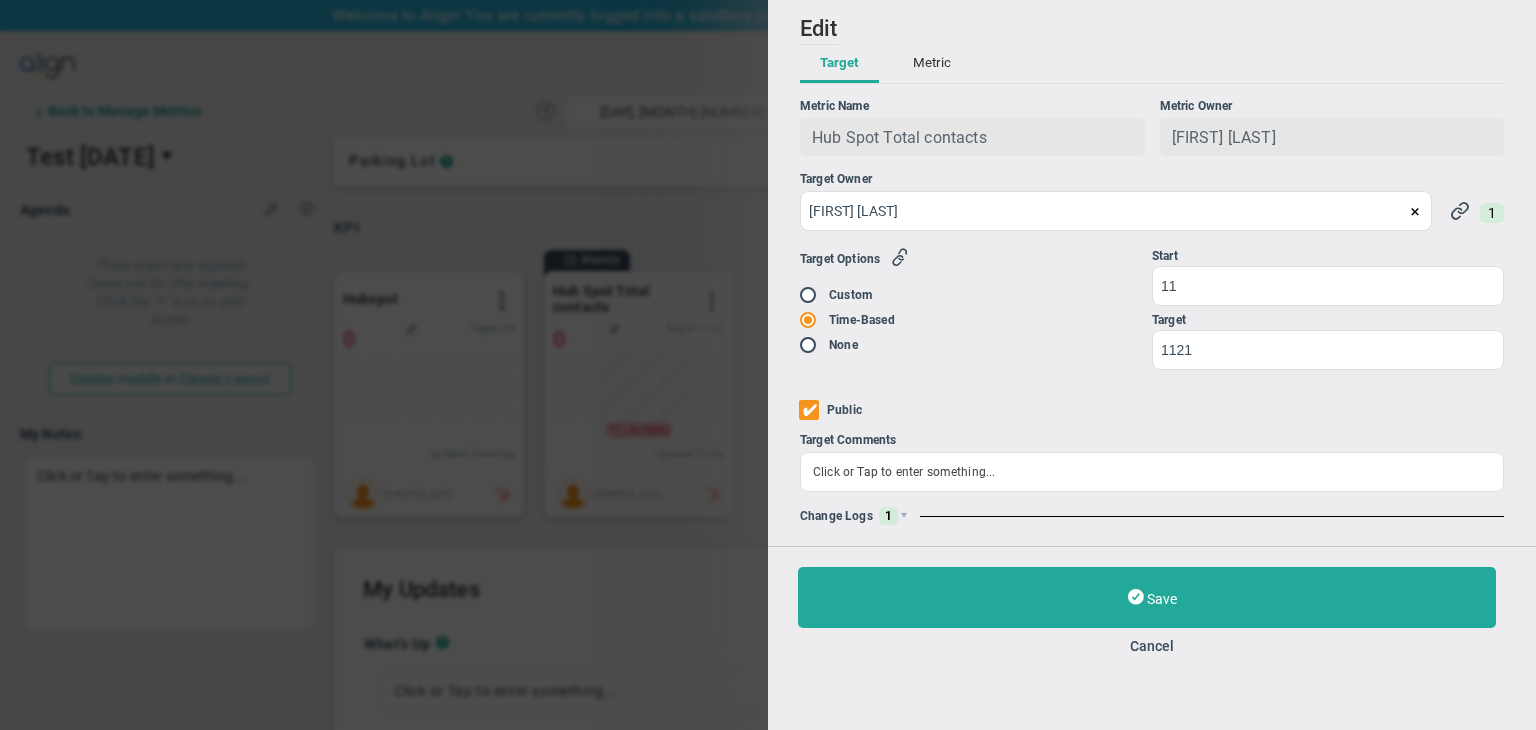 click on "Metric" at bounding box center (932, 64) 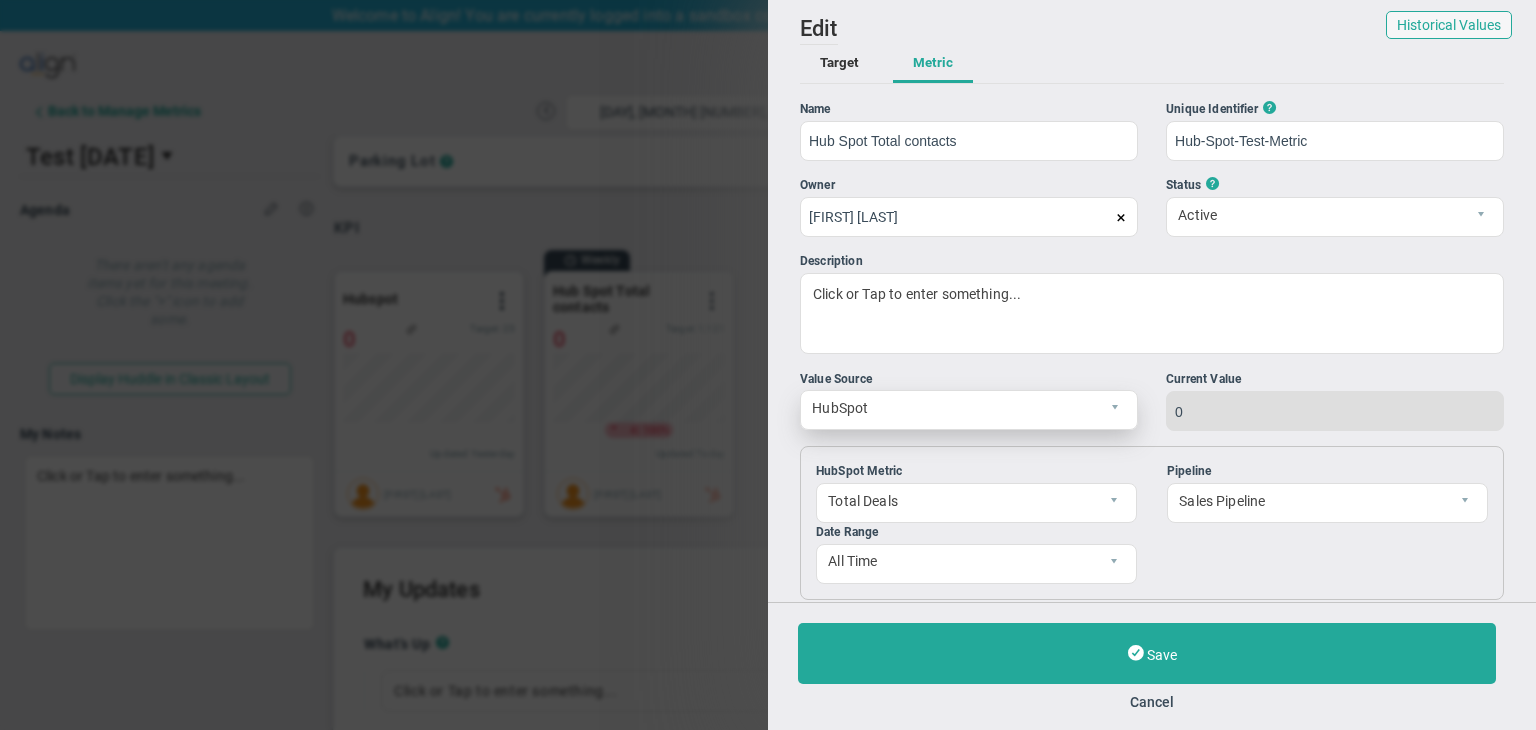 click on "HubSpot" at bounding box center [952, 408] 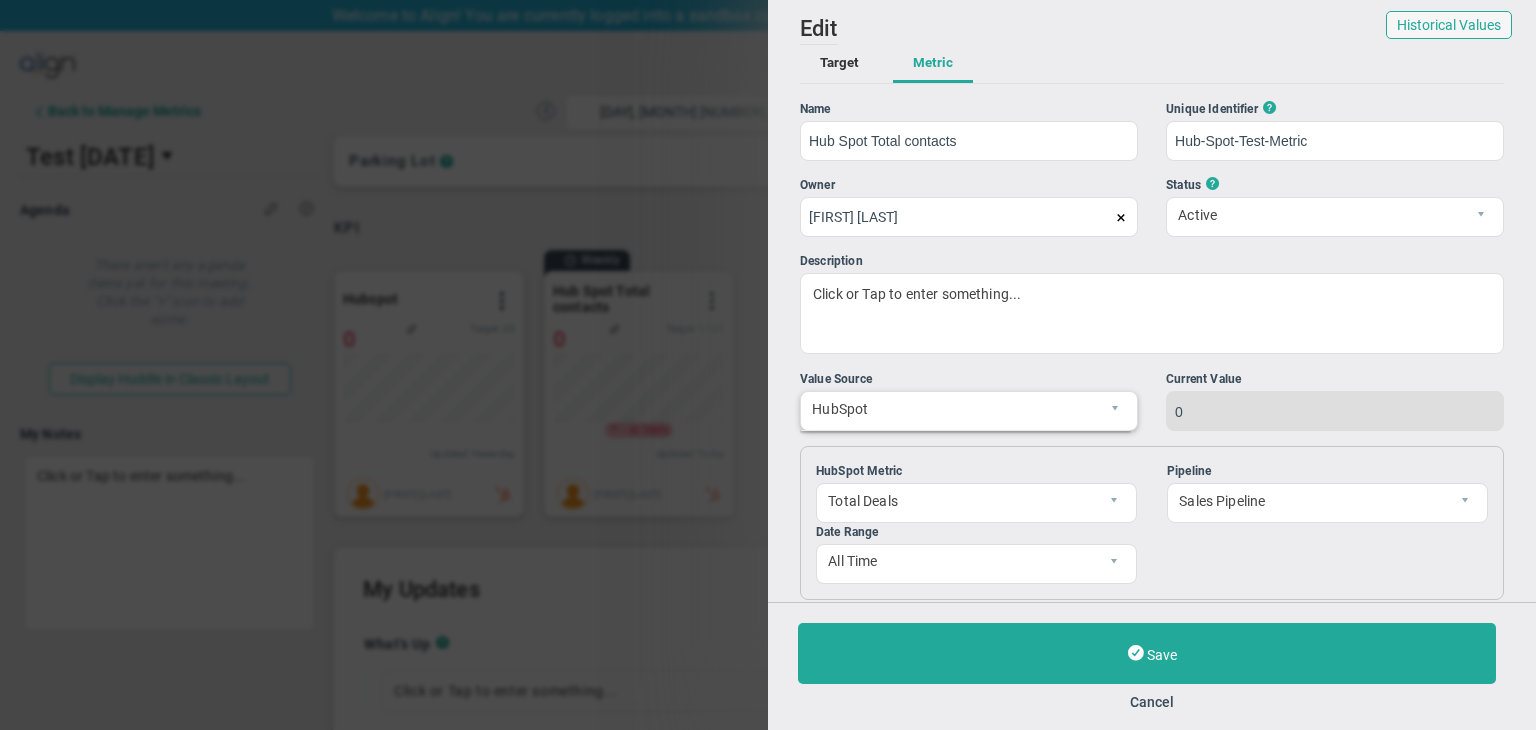 click on "Value Source" at bounding box center [969, 379] 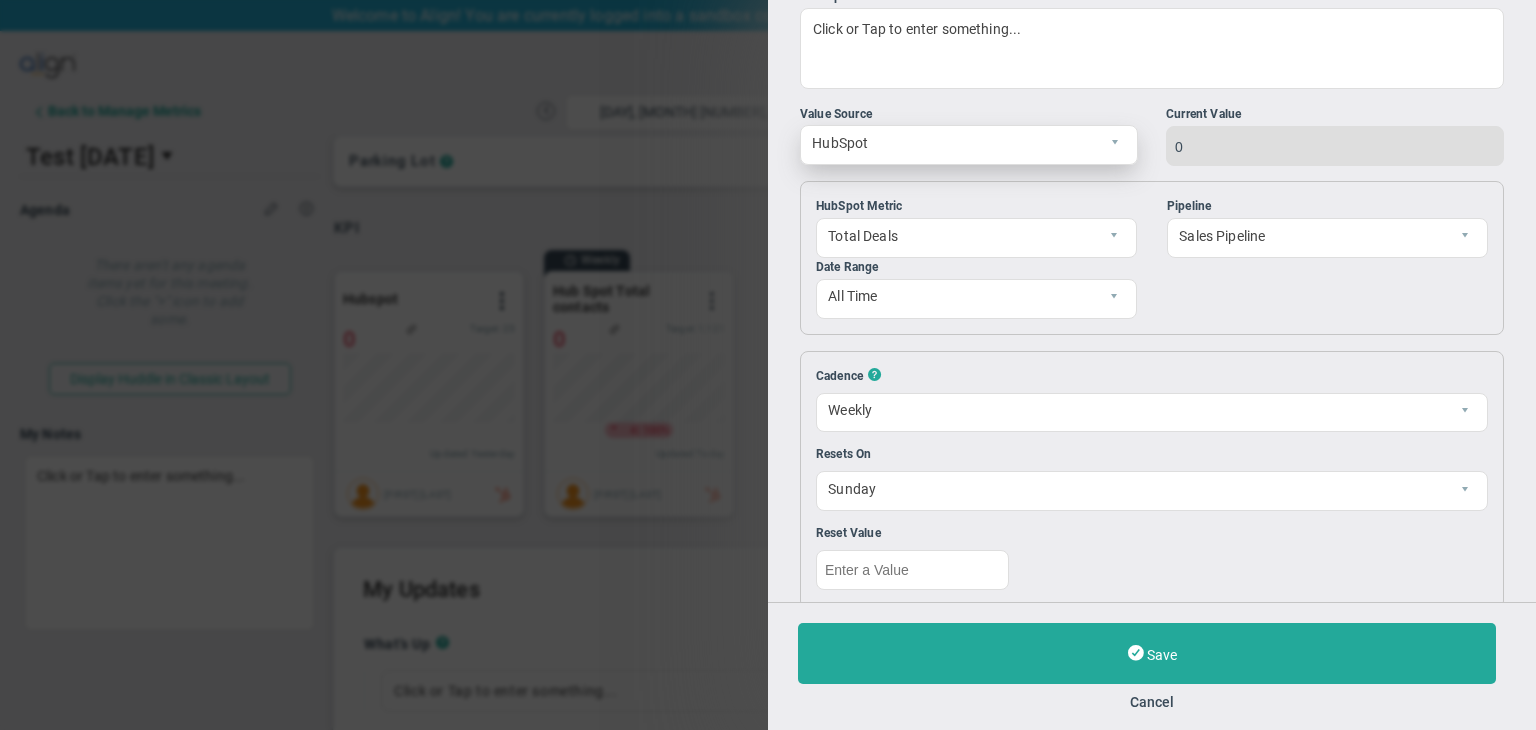 scroll, scrollTop: 300, scrollLeft: 0, axis: vertical 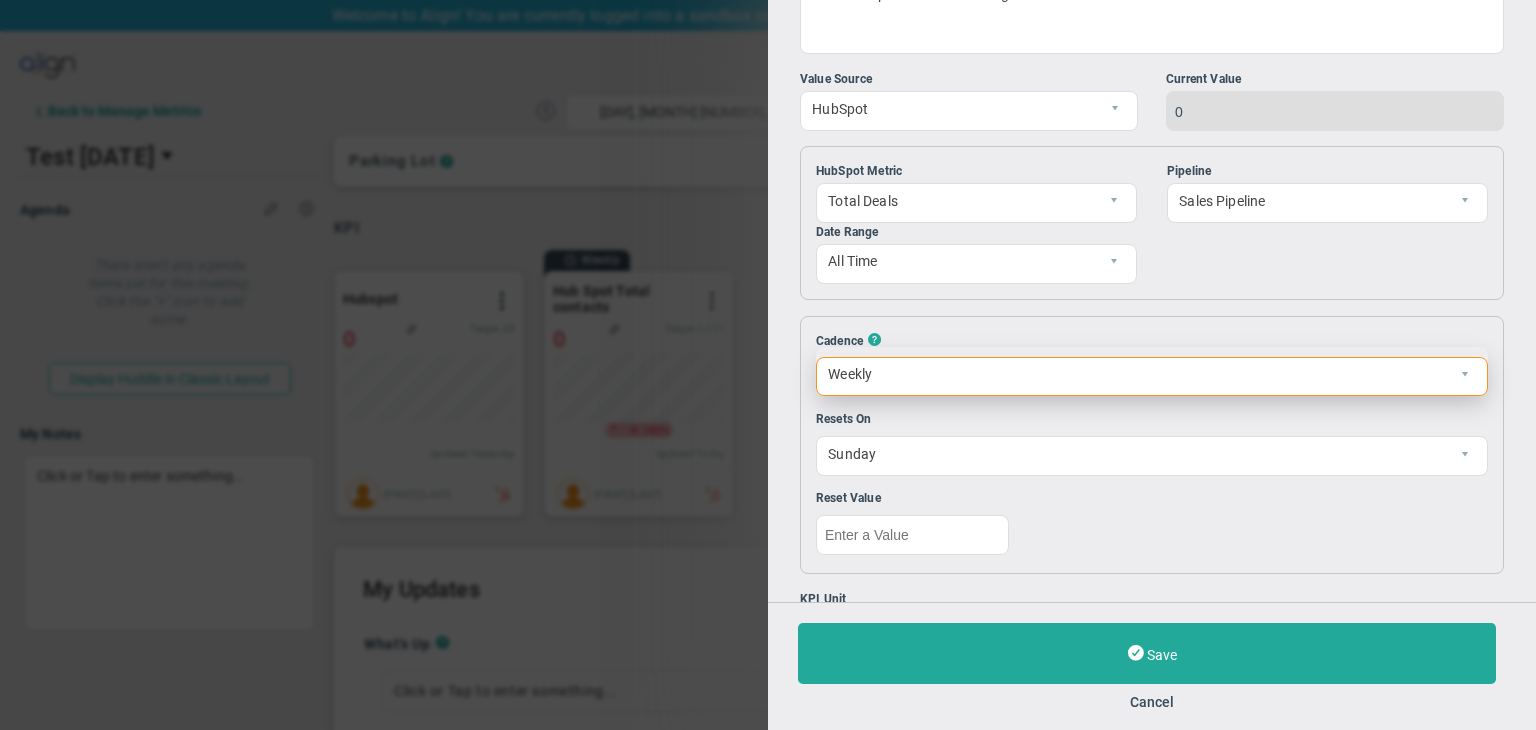 click on "Weekly" at bounding box center [1135, 375] 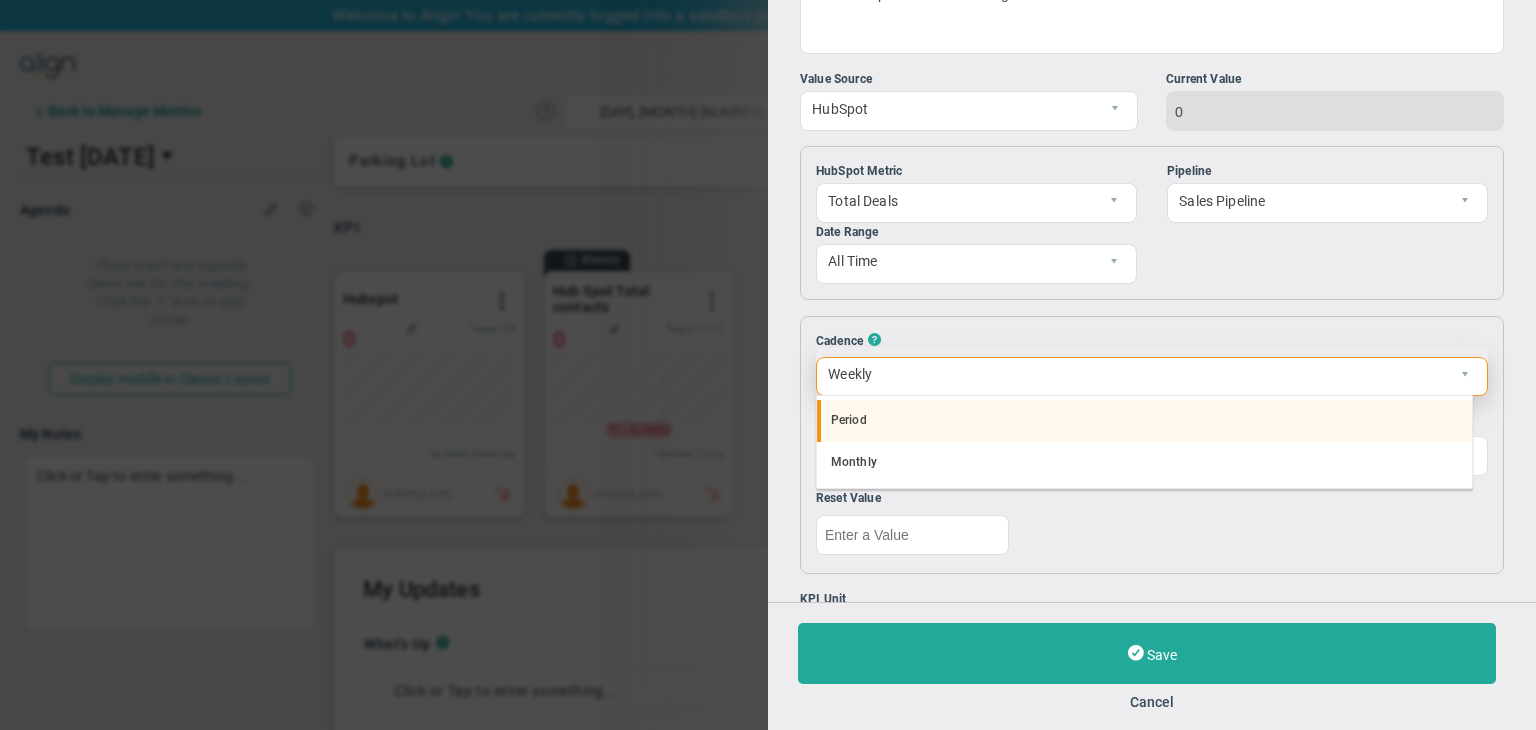 click on "Period" at bounding box center [1145, 421] 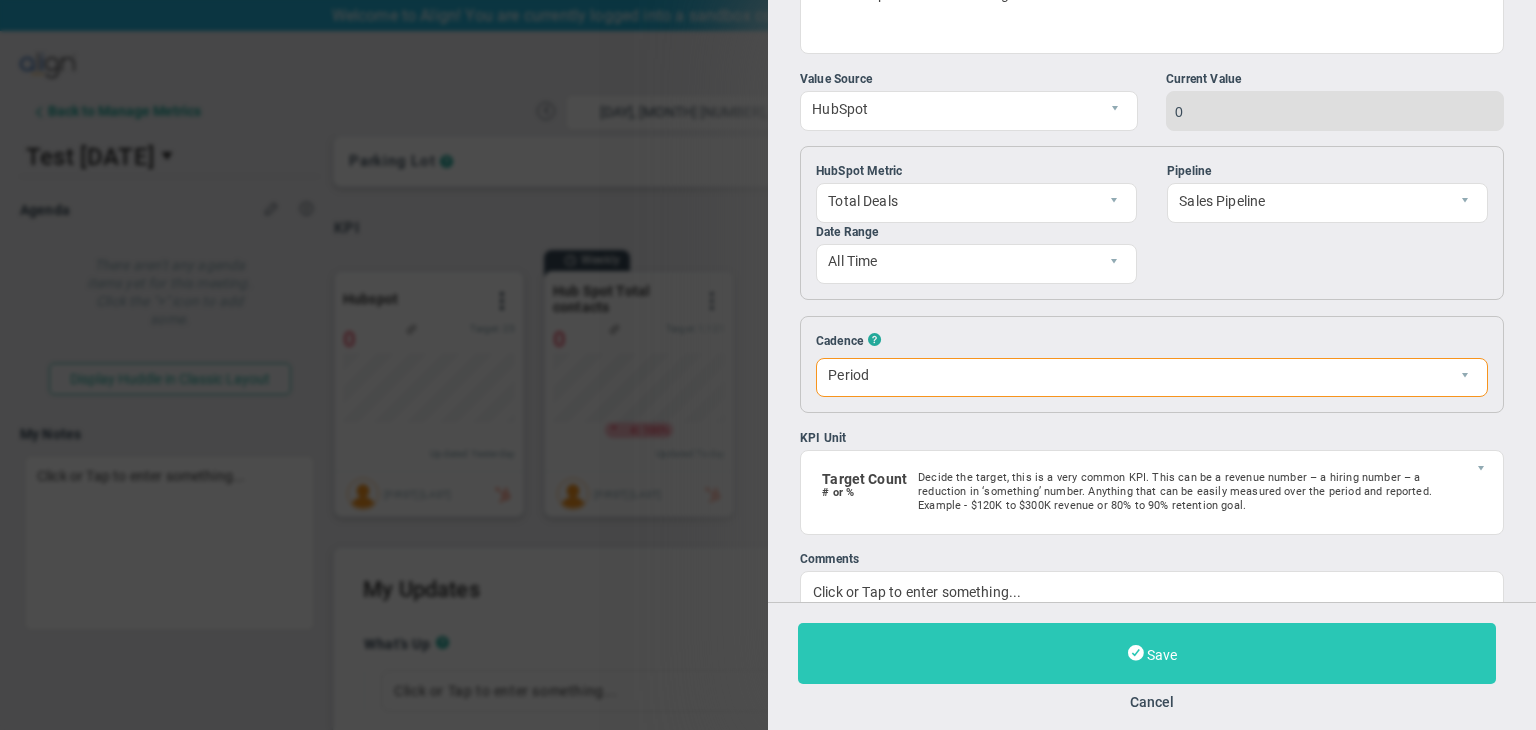 click on "Save" at bounding box center [1147, 653] 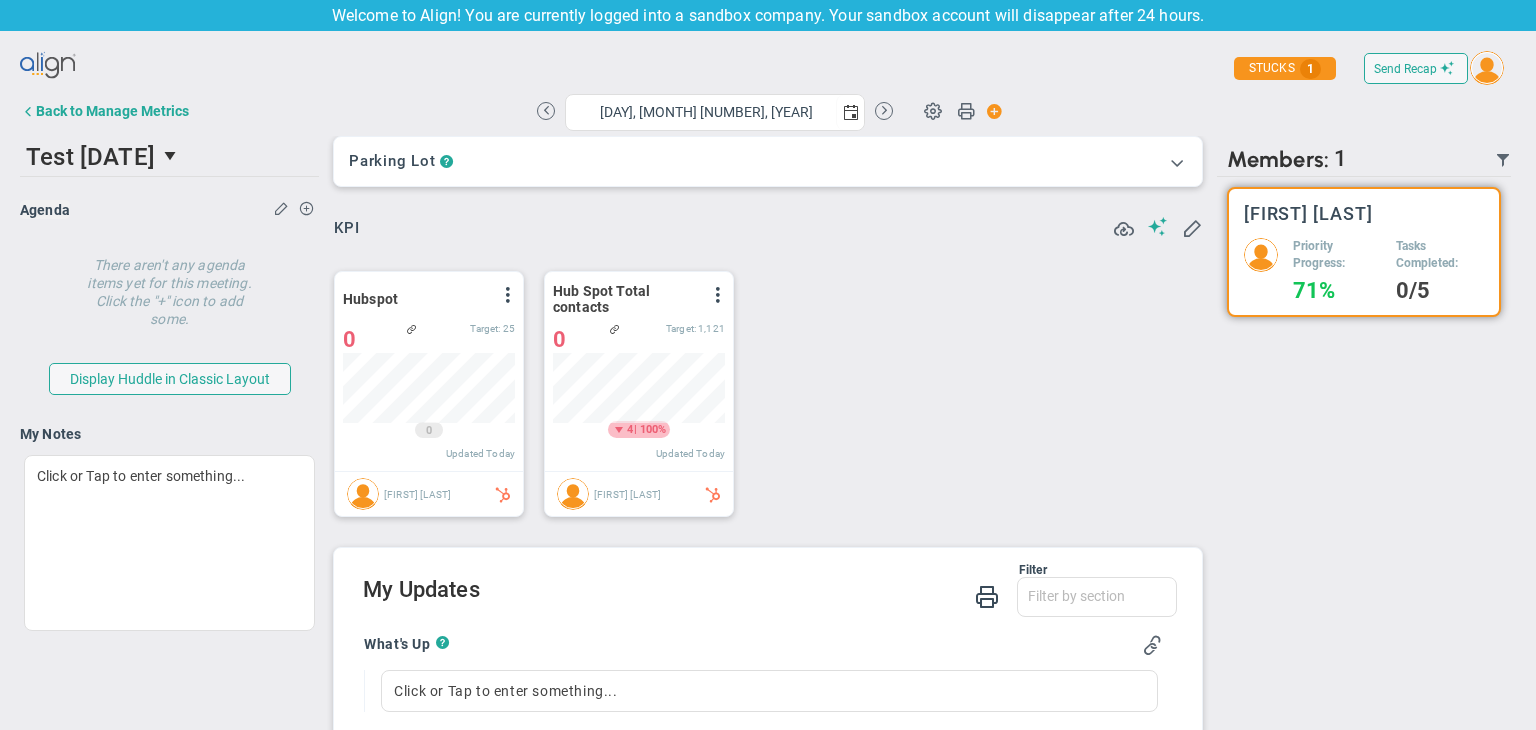 scroll, scrollTop: 999929, scrollLeft: 999827, axis: both 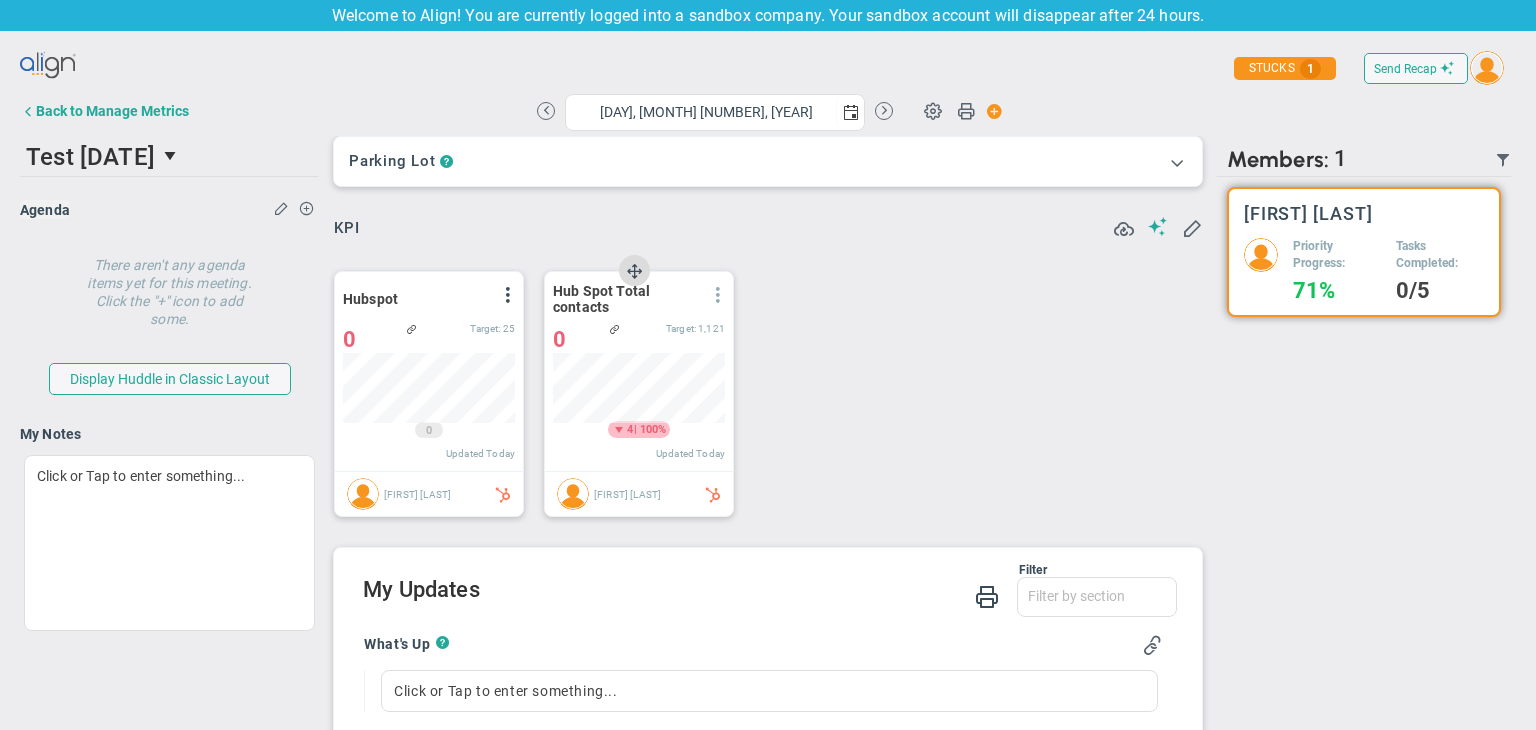 click at bounding box center (718, 295) 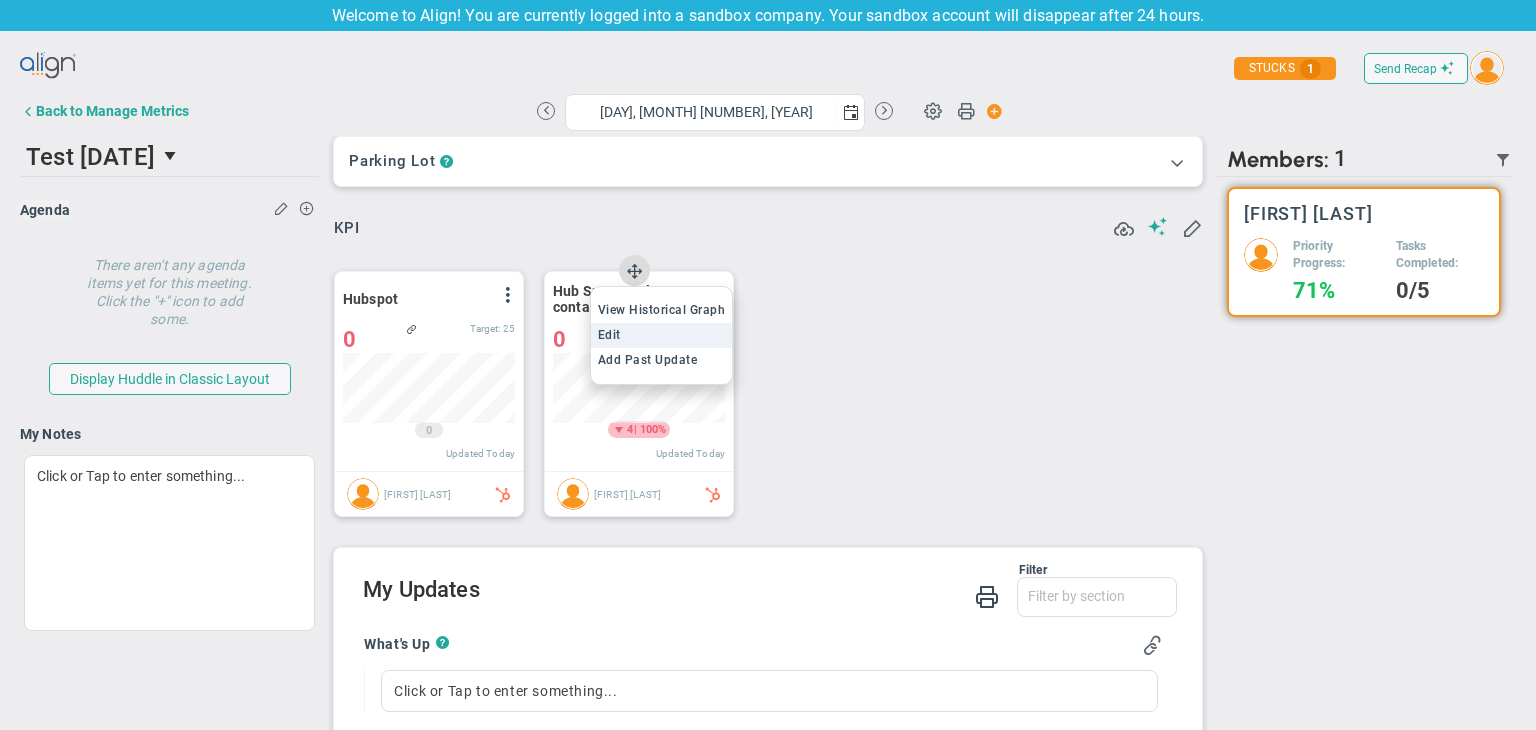 click on "Edit" at bounding box center [662, 335] 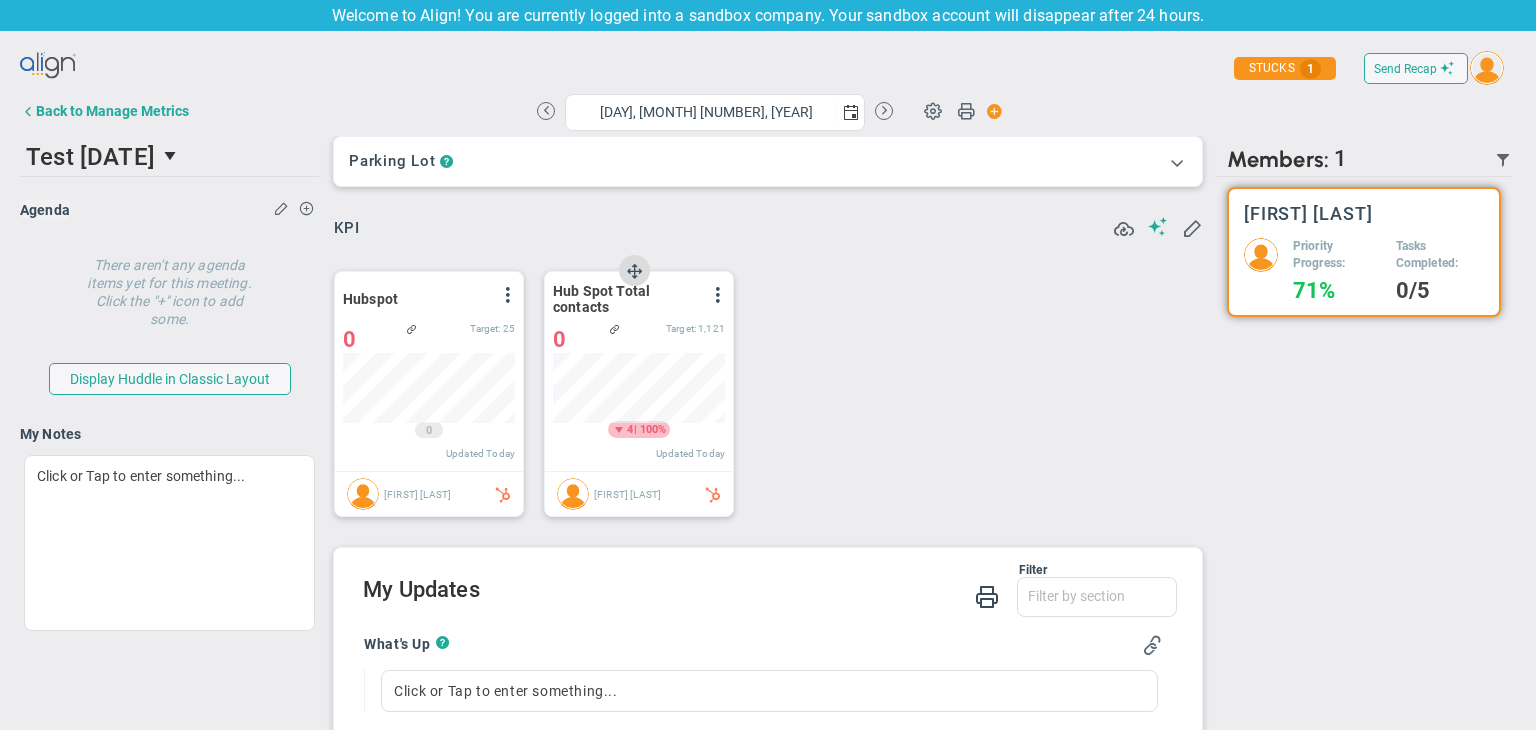 type on "[DAY], [MONTH] [NUMBER], [YEAR]" 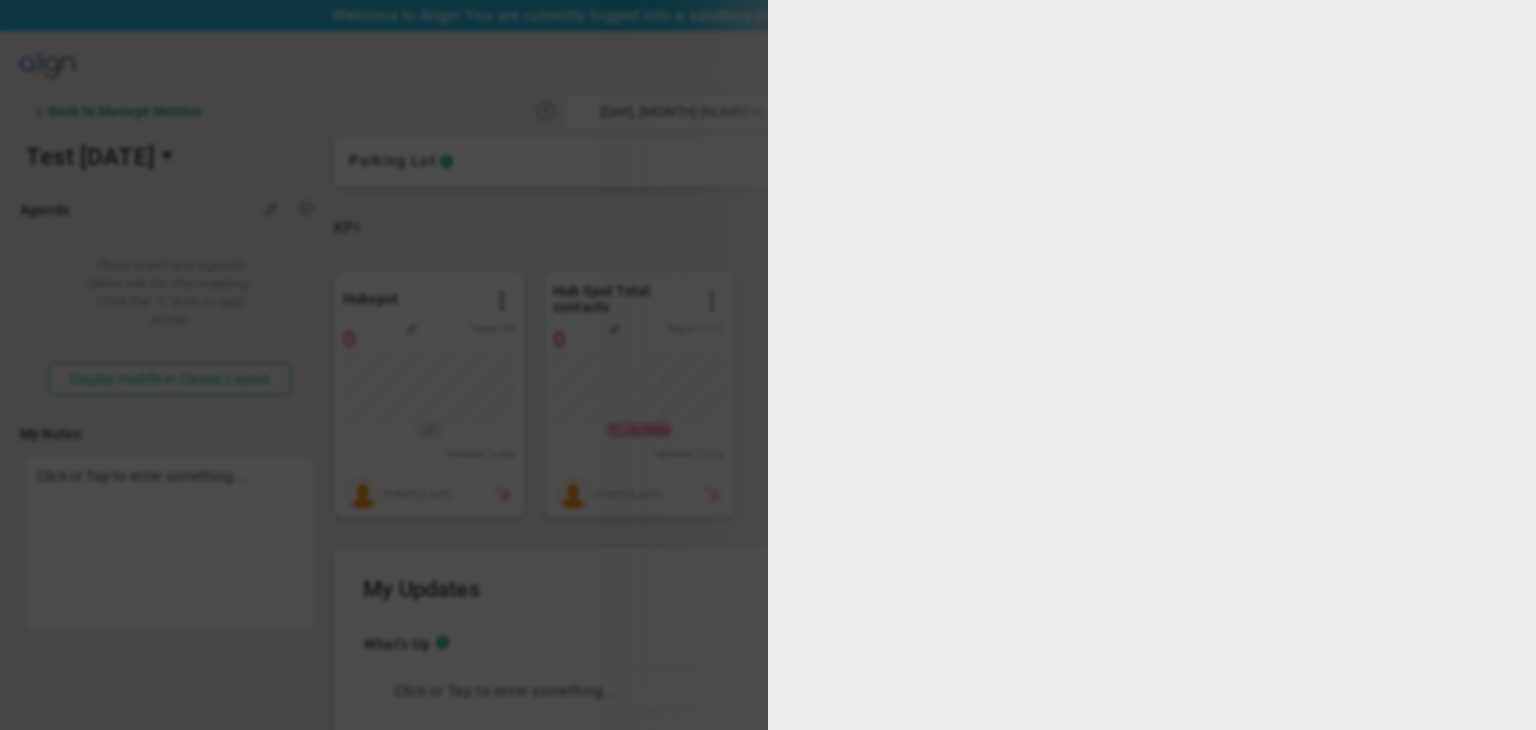 type on "Hub Spot Total contacts" 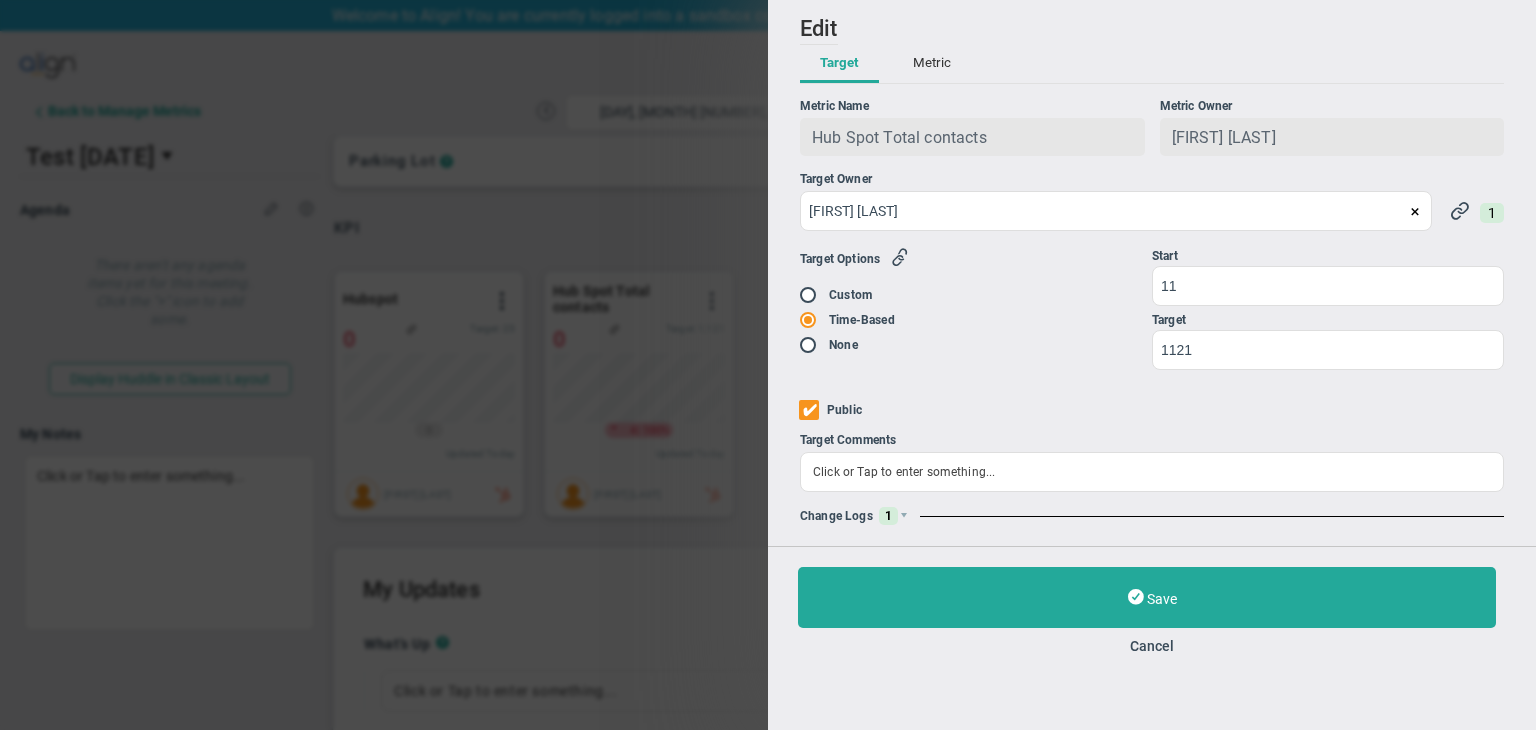 click on "Metric" at bounding box center (932, 64) 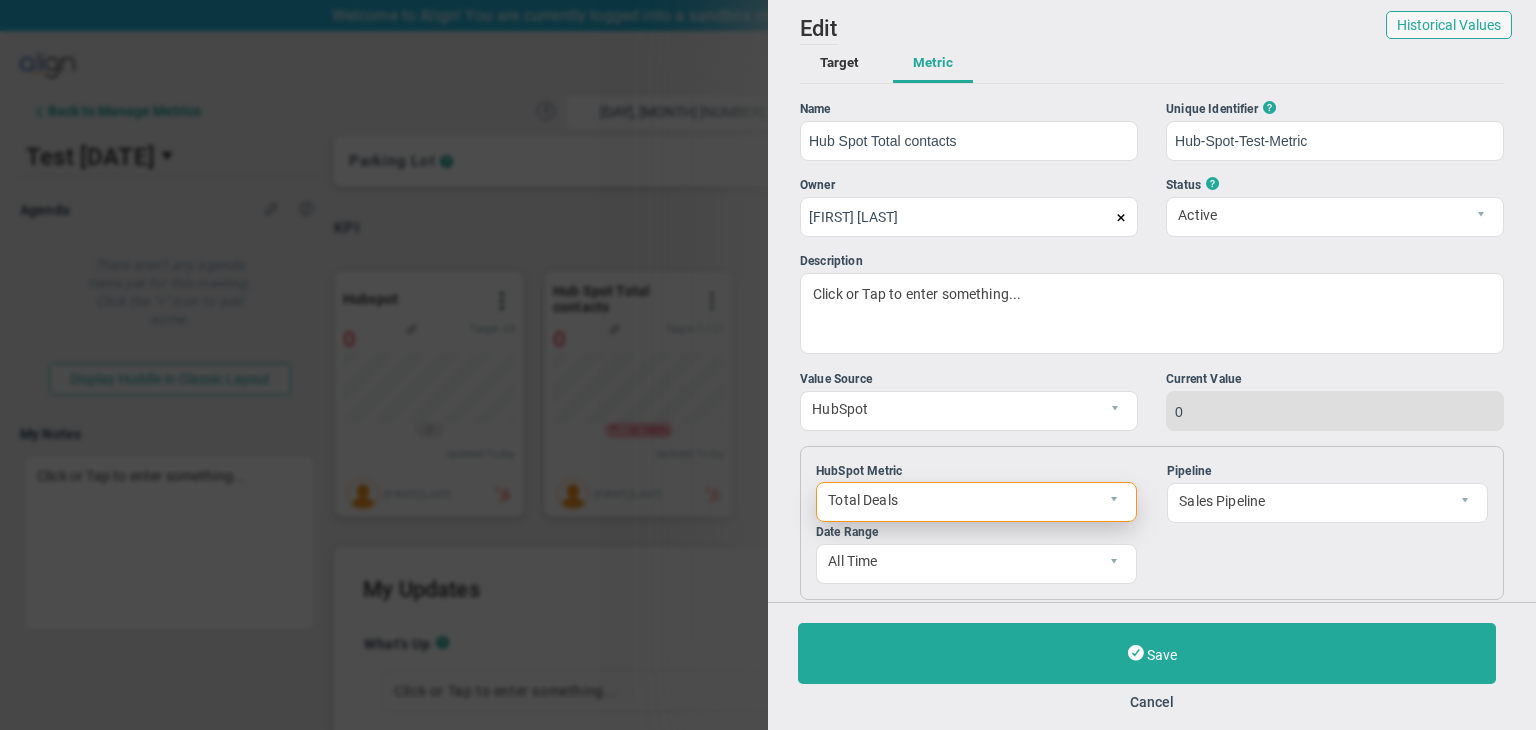 click on "Total Deals" at bounding box center [959, 500] 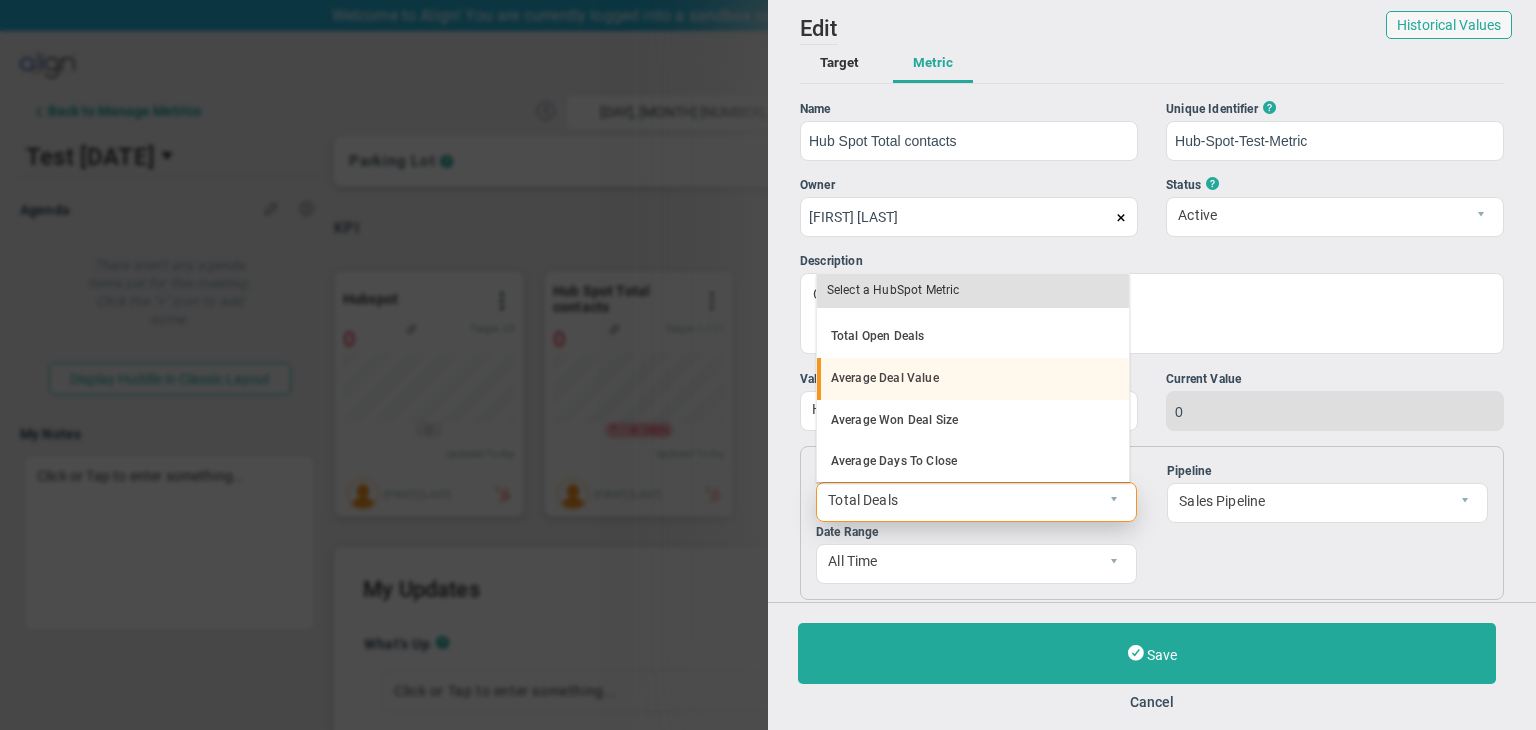 scroll, scrollTop: 100, scrollLeft: 0, axis: vertical 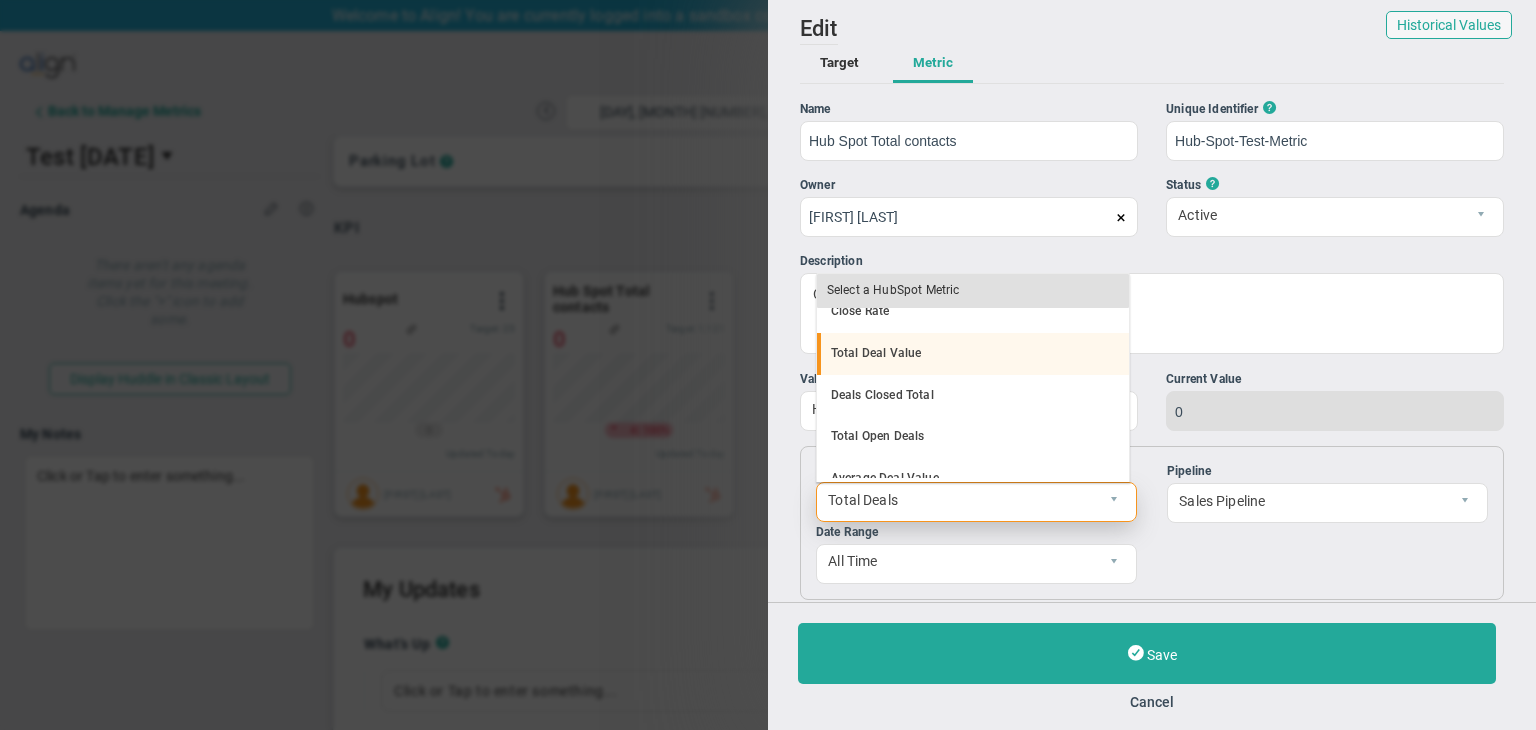 click on "Total Deal Value" at bounding box center [973, 354] 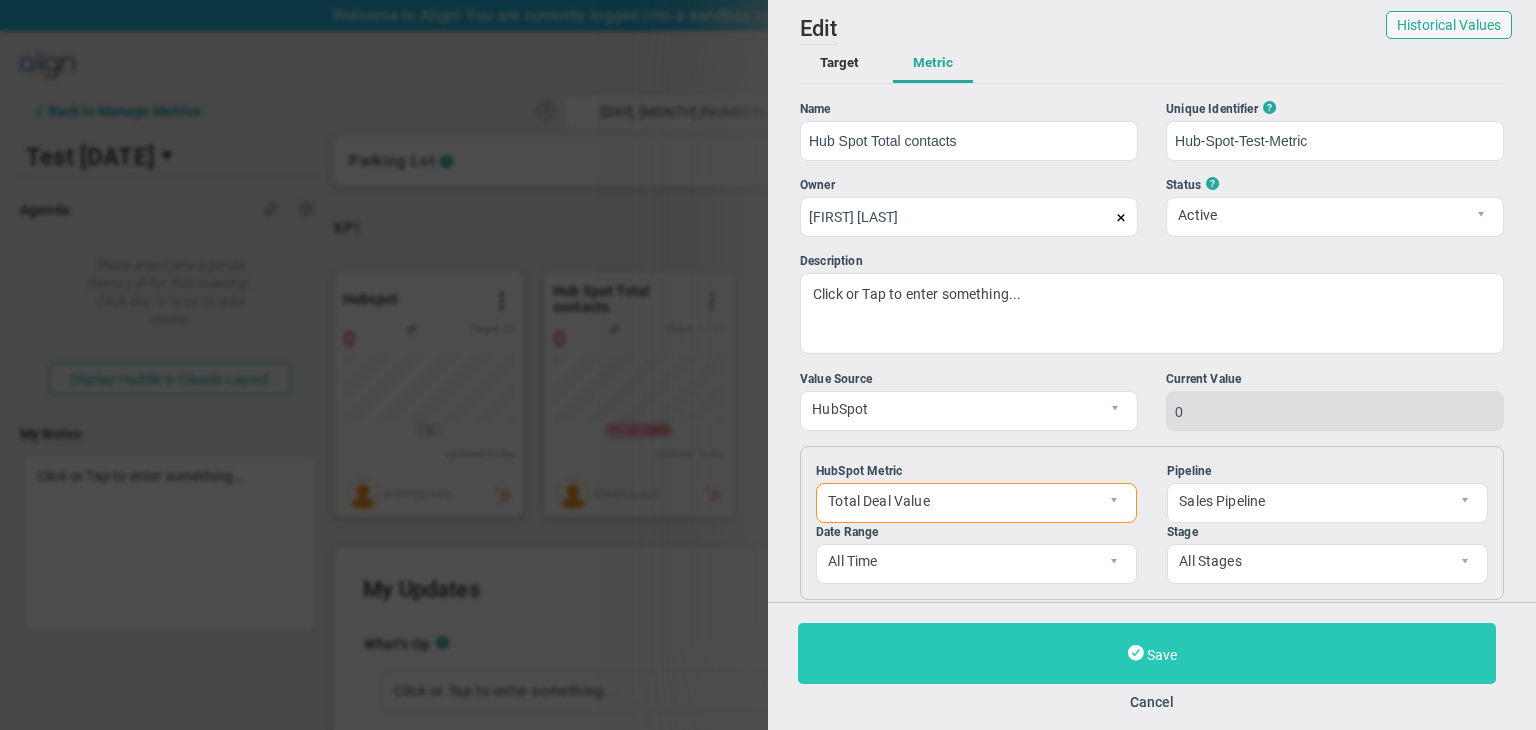 click on "Save" at bounding box center [1147, 653] 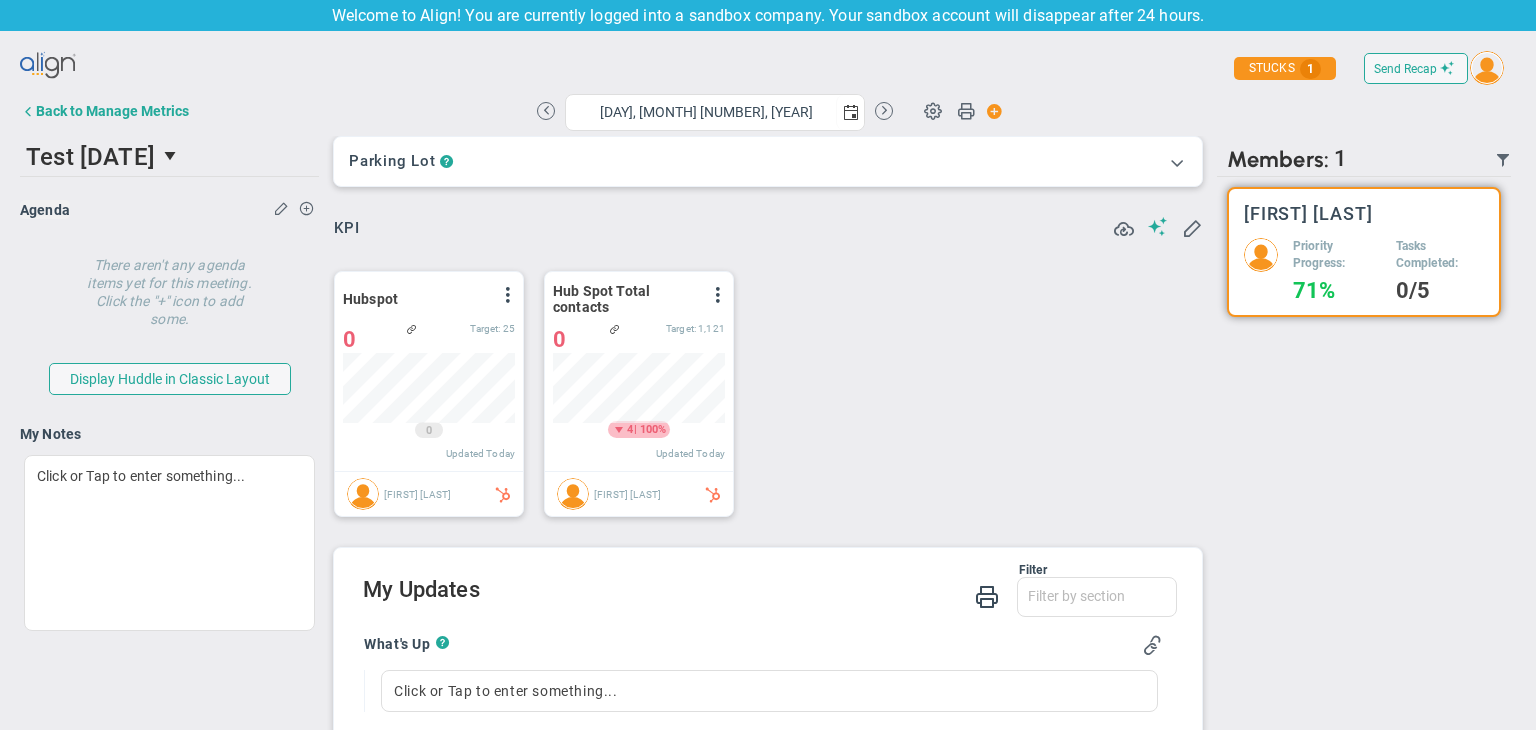 scroll, scrollTop: 999929, scrollLeft: 999827, axis: both 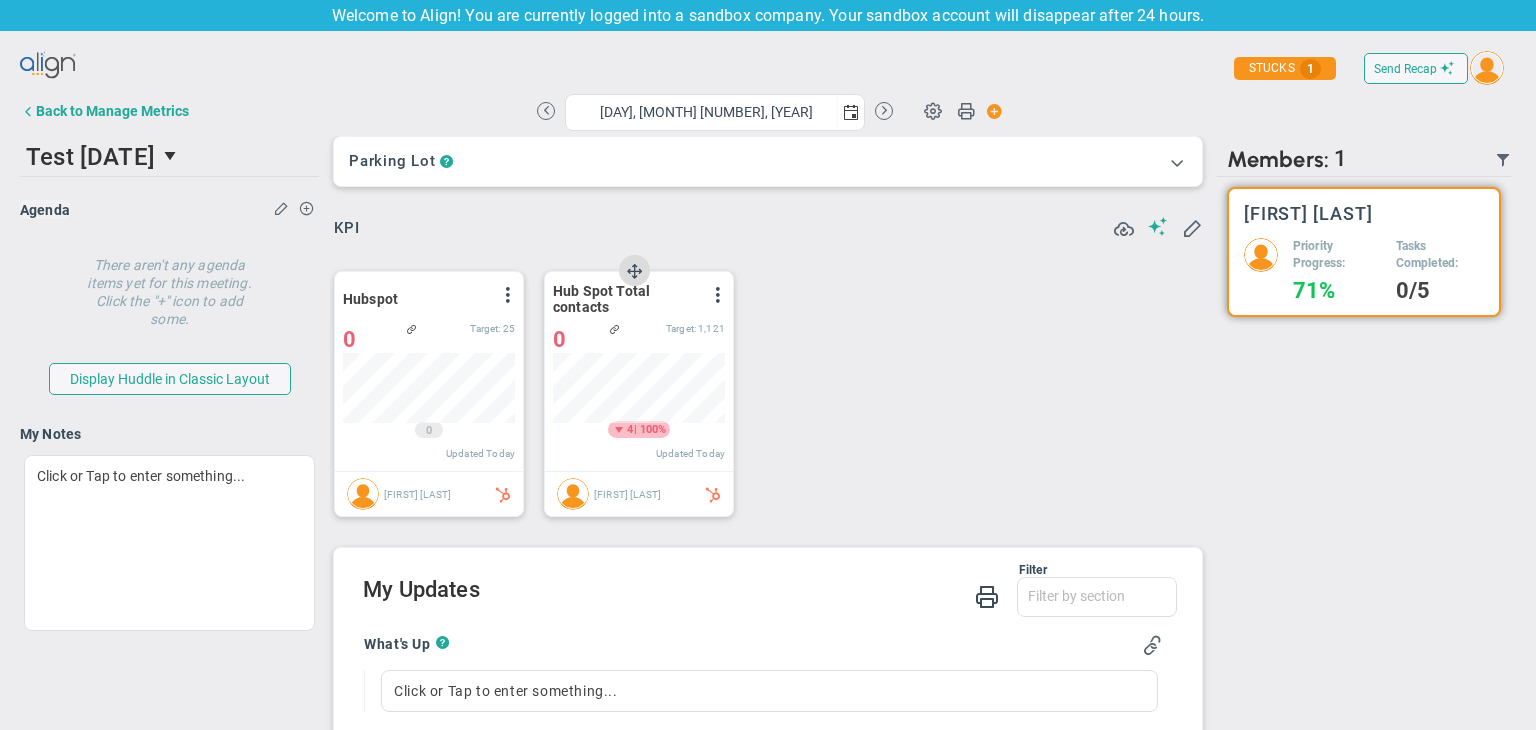 click at bounding box center [718, 295] 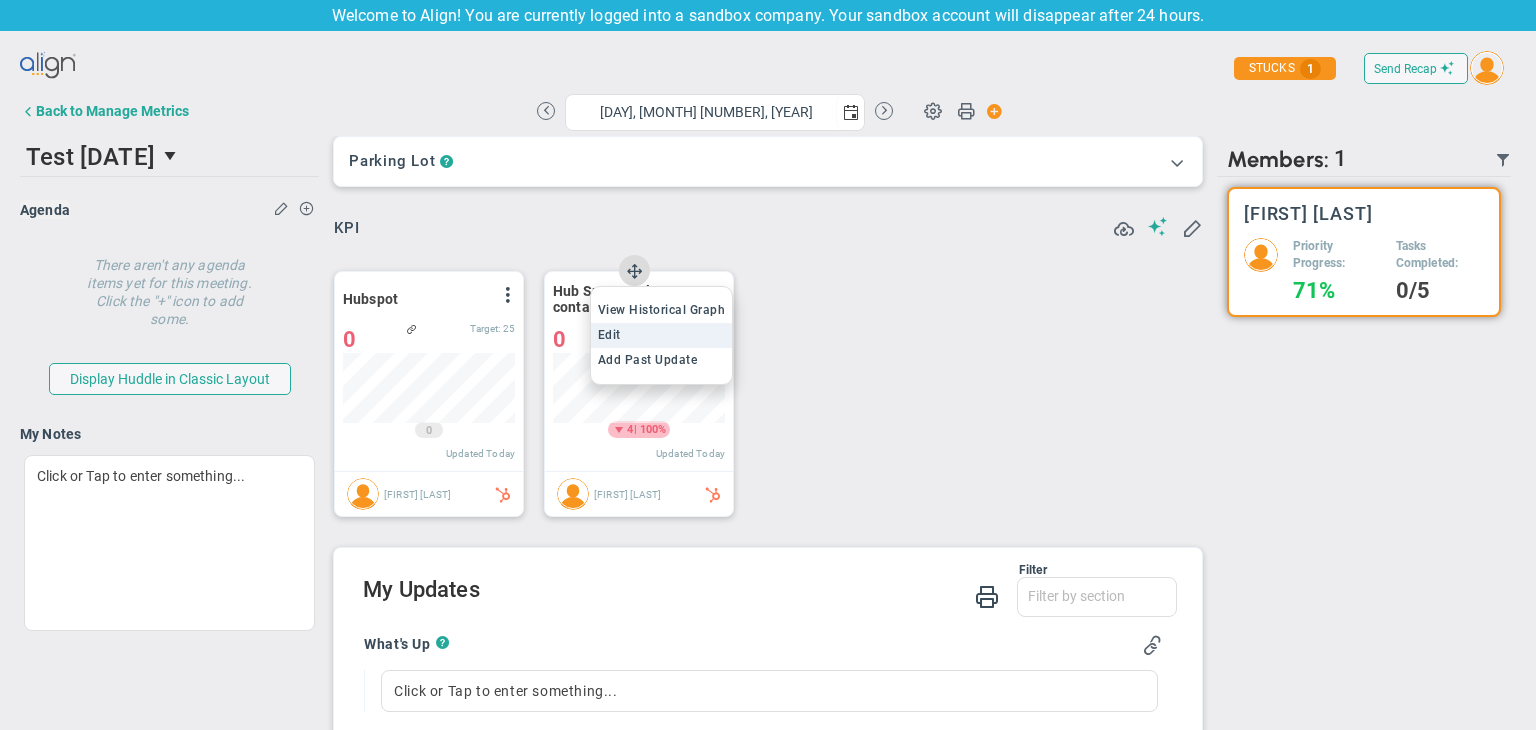 click on "Edit" at bounding box center (662, 335) 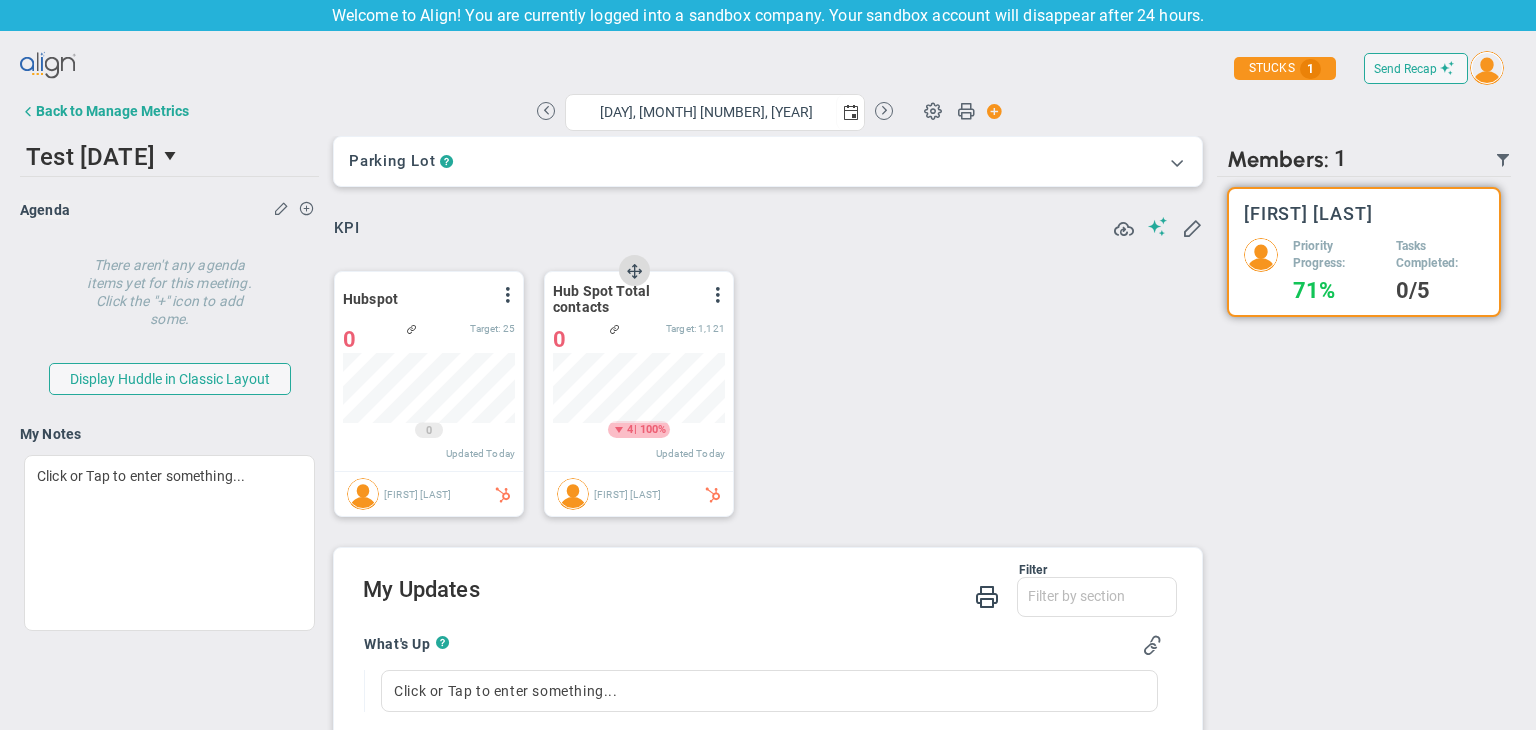 type on "[DAY], [MONTH] [NUMBER], [YEAR]" 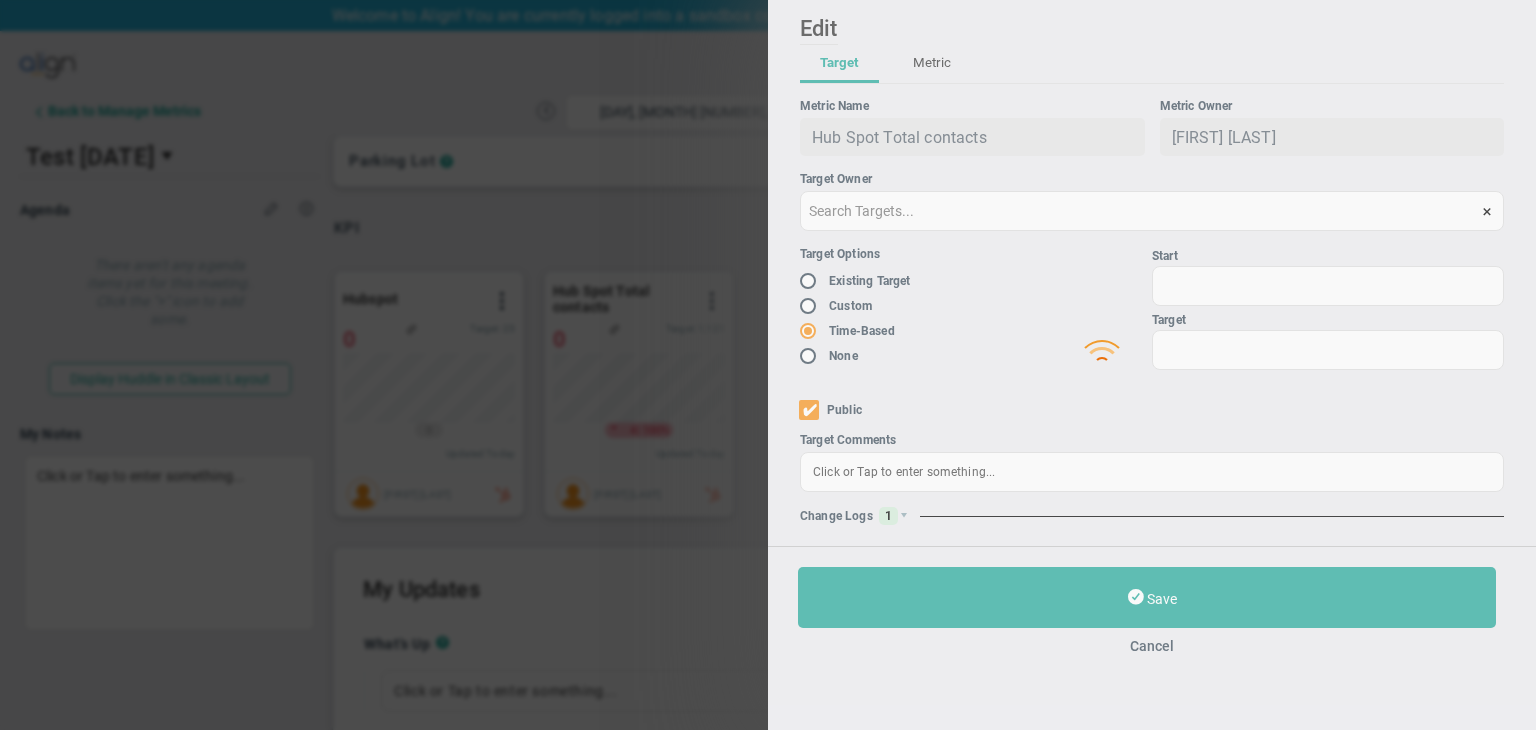 type on "[FIRST] [LAST]" 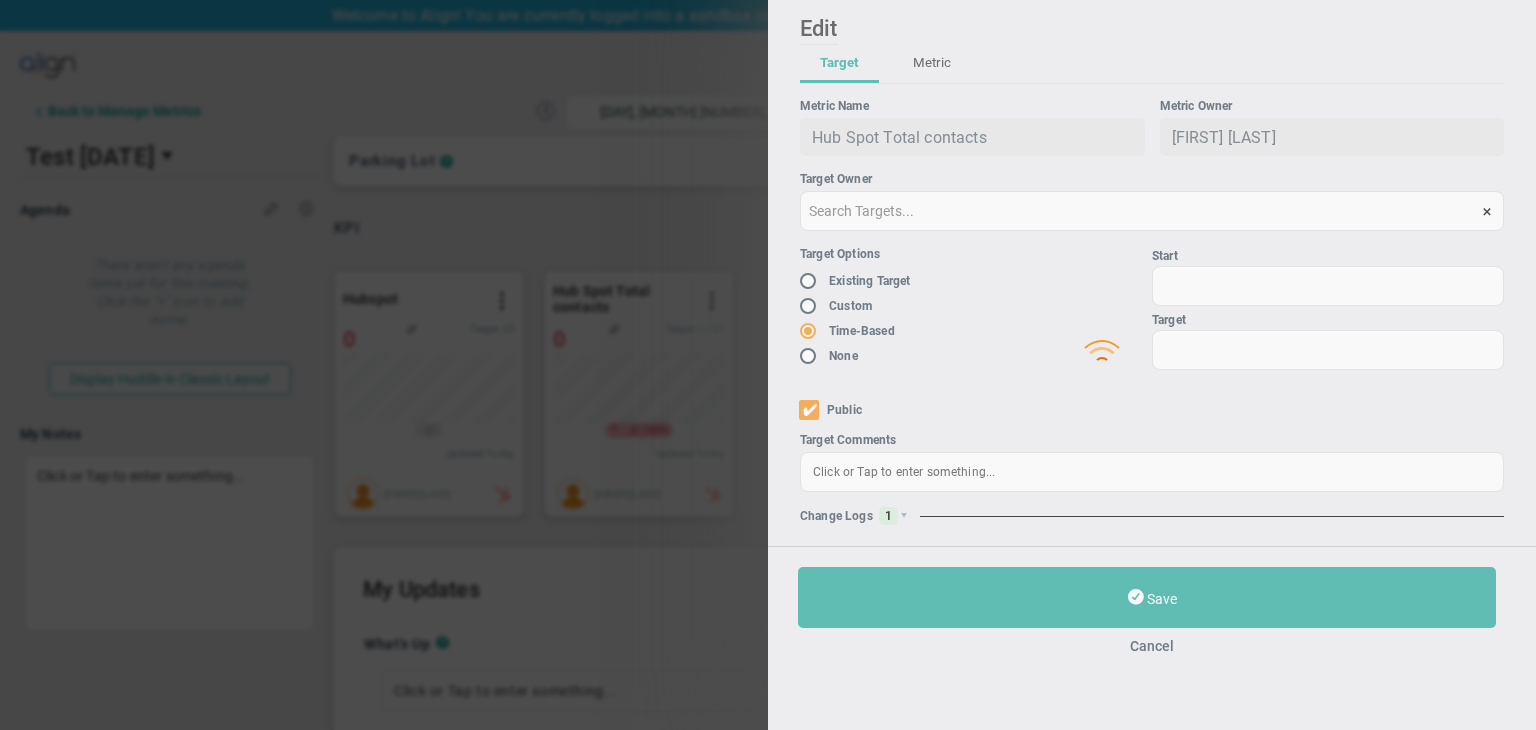 radio on "true" 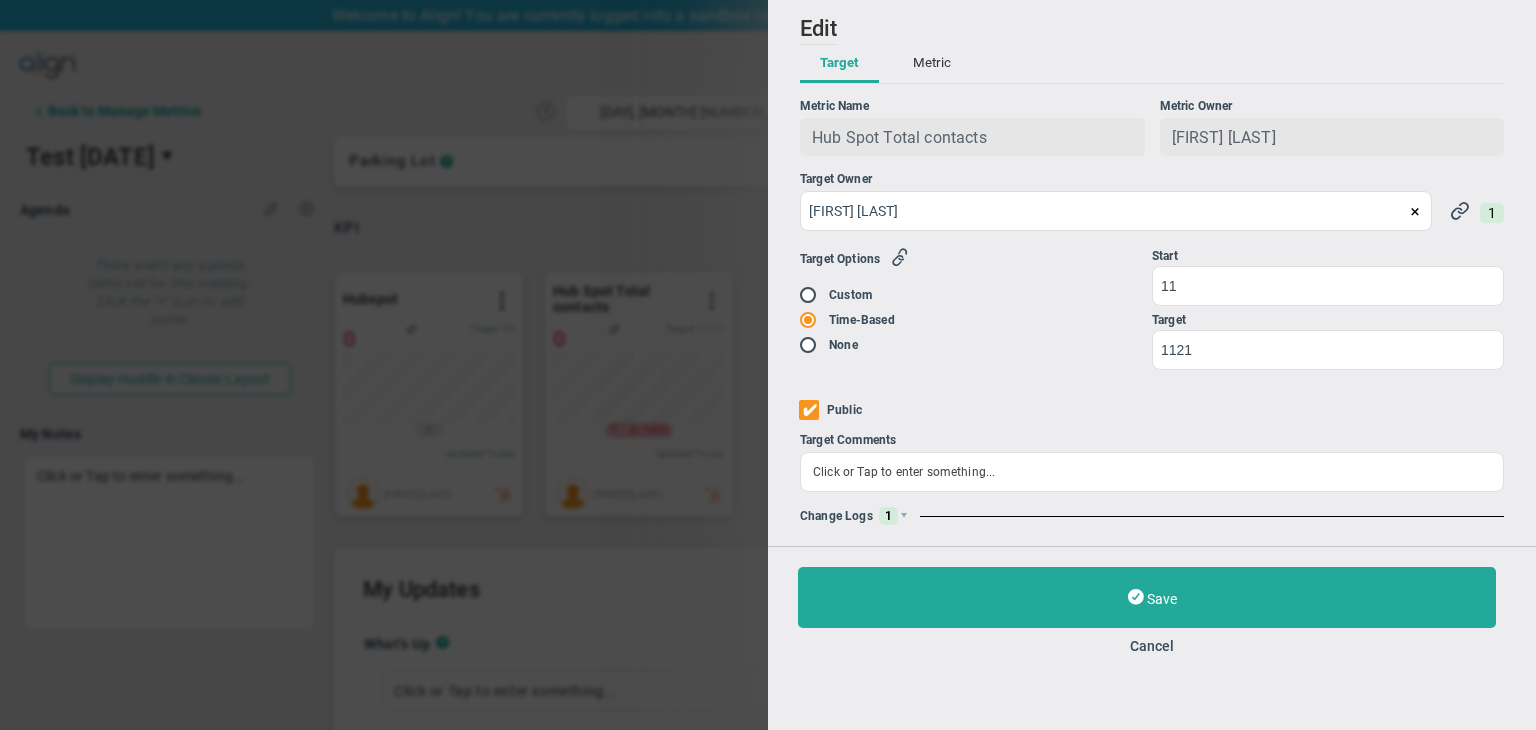 click on "Metric" at bounding box center [932, 64] 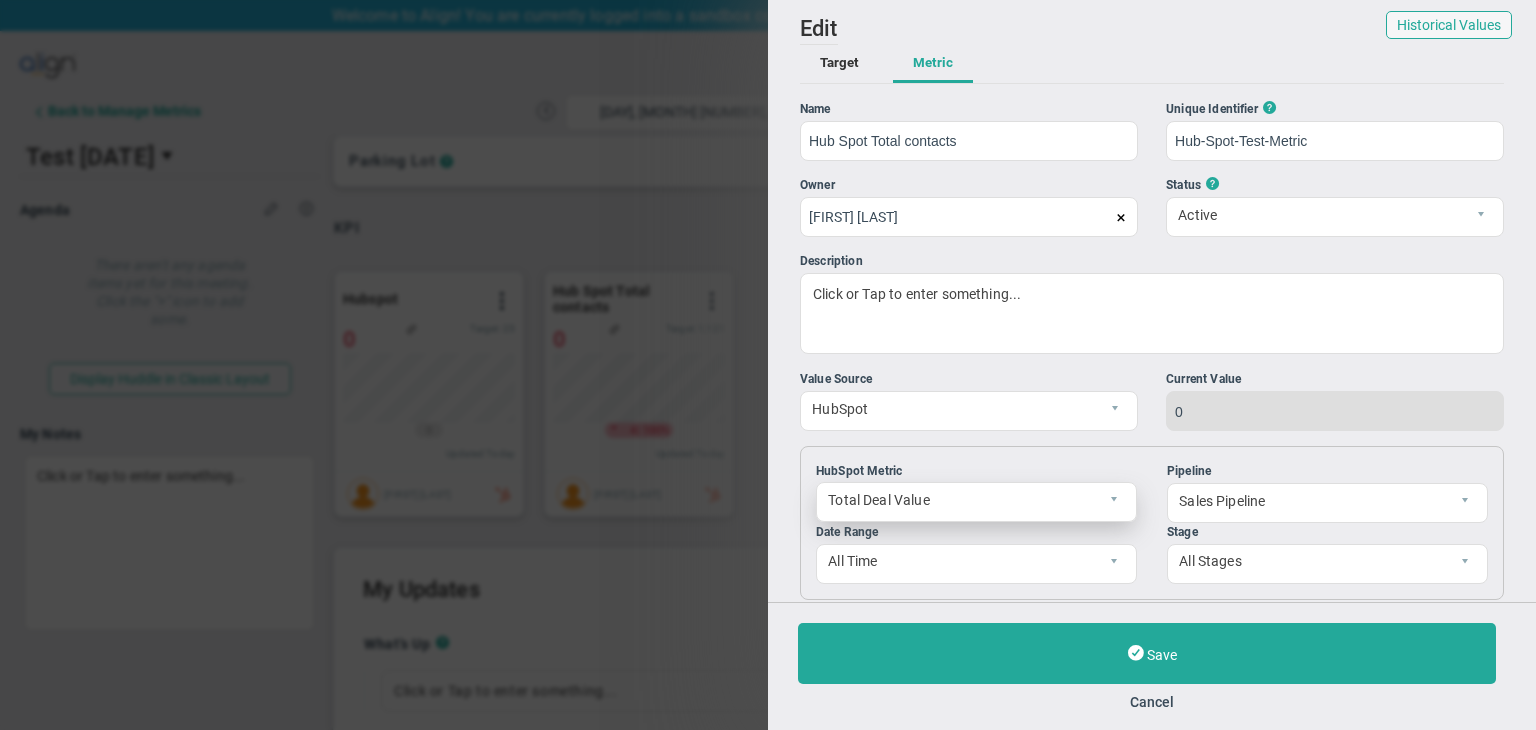 click on "Total Deal Value" at bounding box center (959, 500) 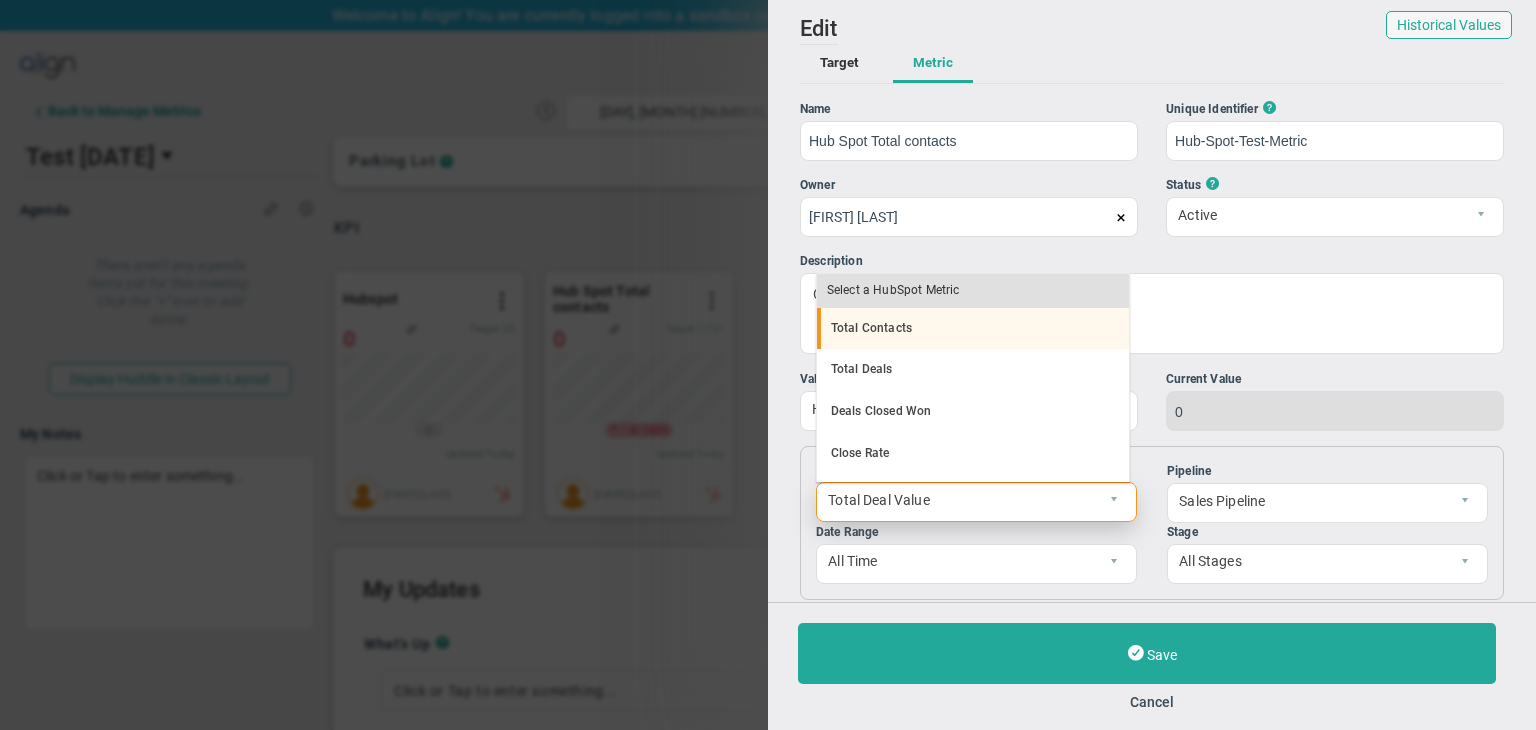 click on "Total Contacts" at bounding box center (973, 329) 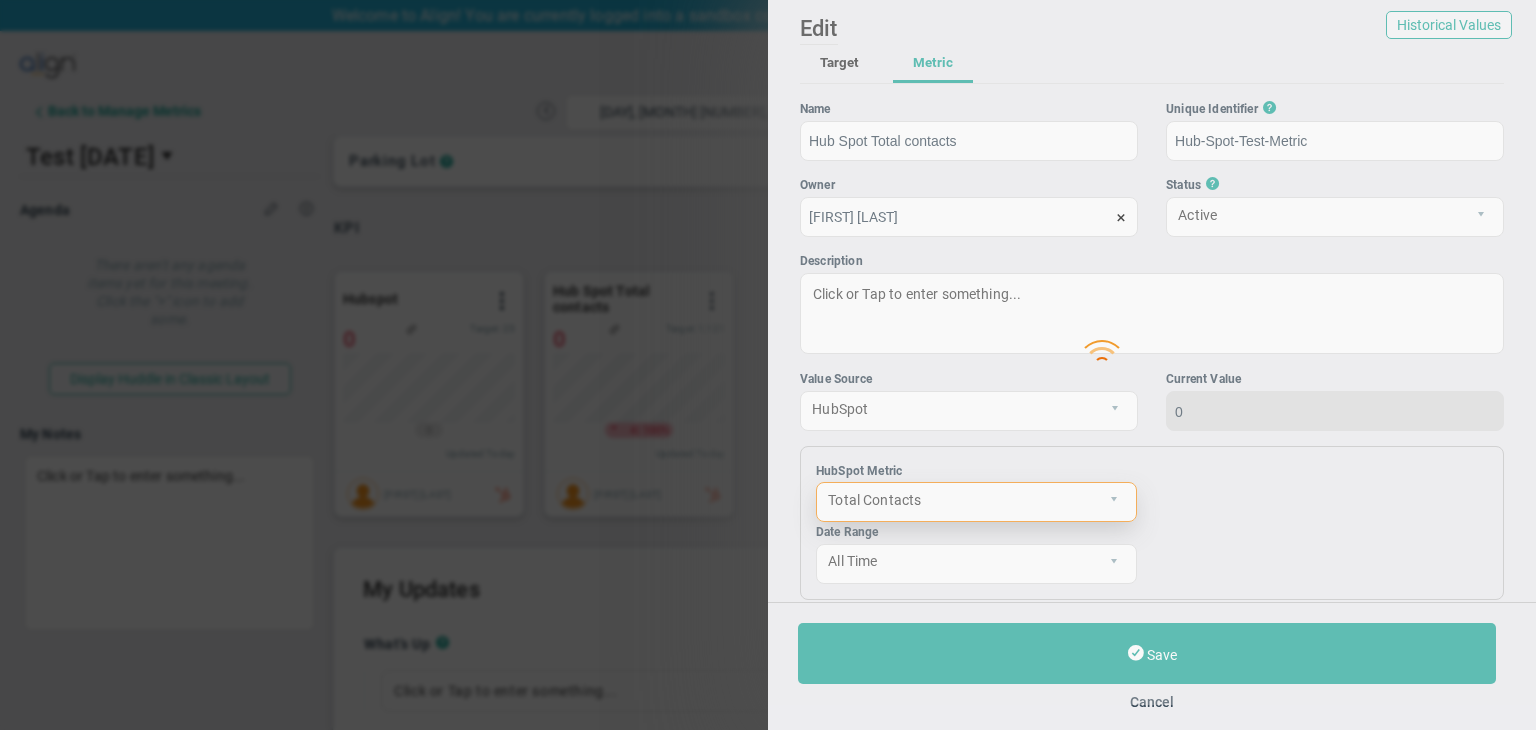 type on "4" 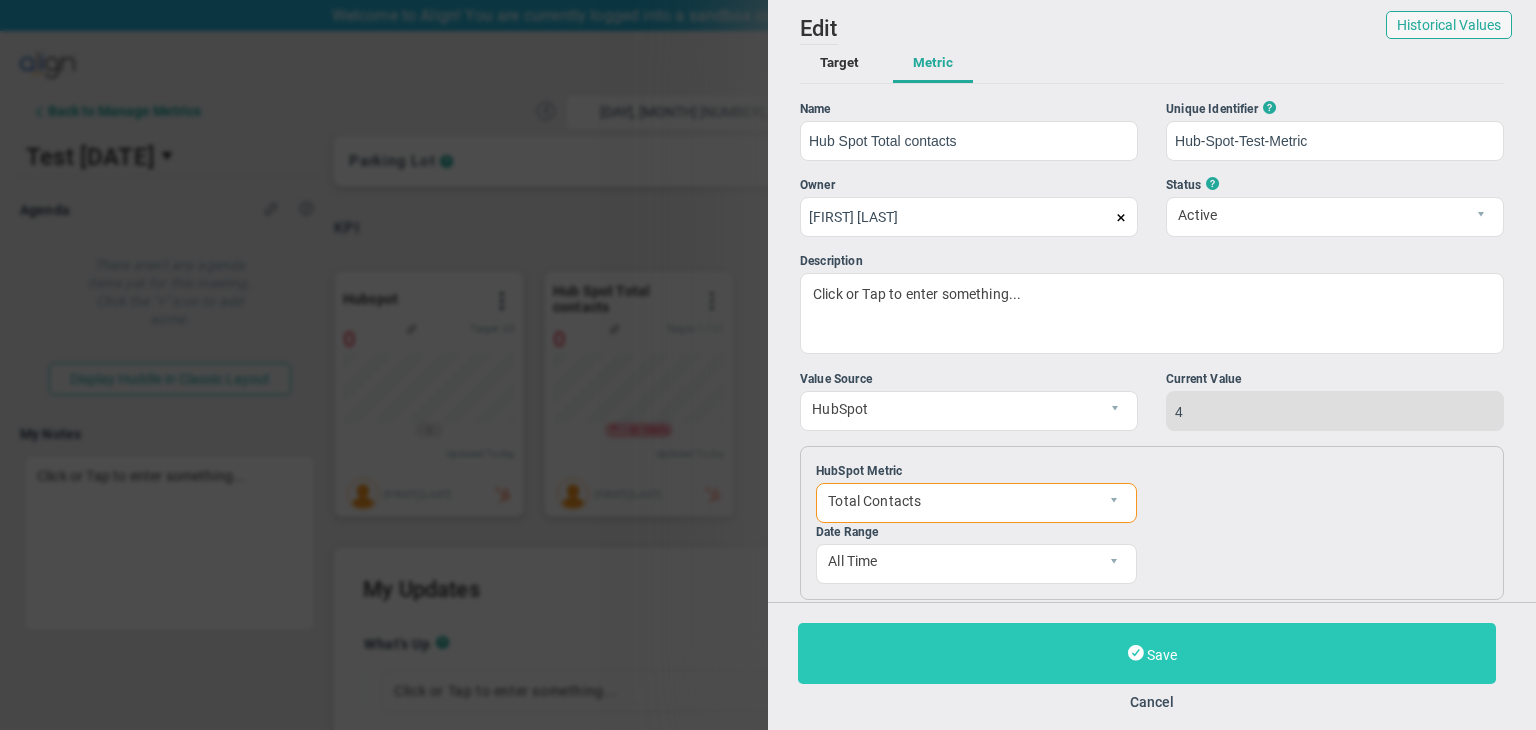 click on "Save" at bounding box center (1147, 653) 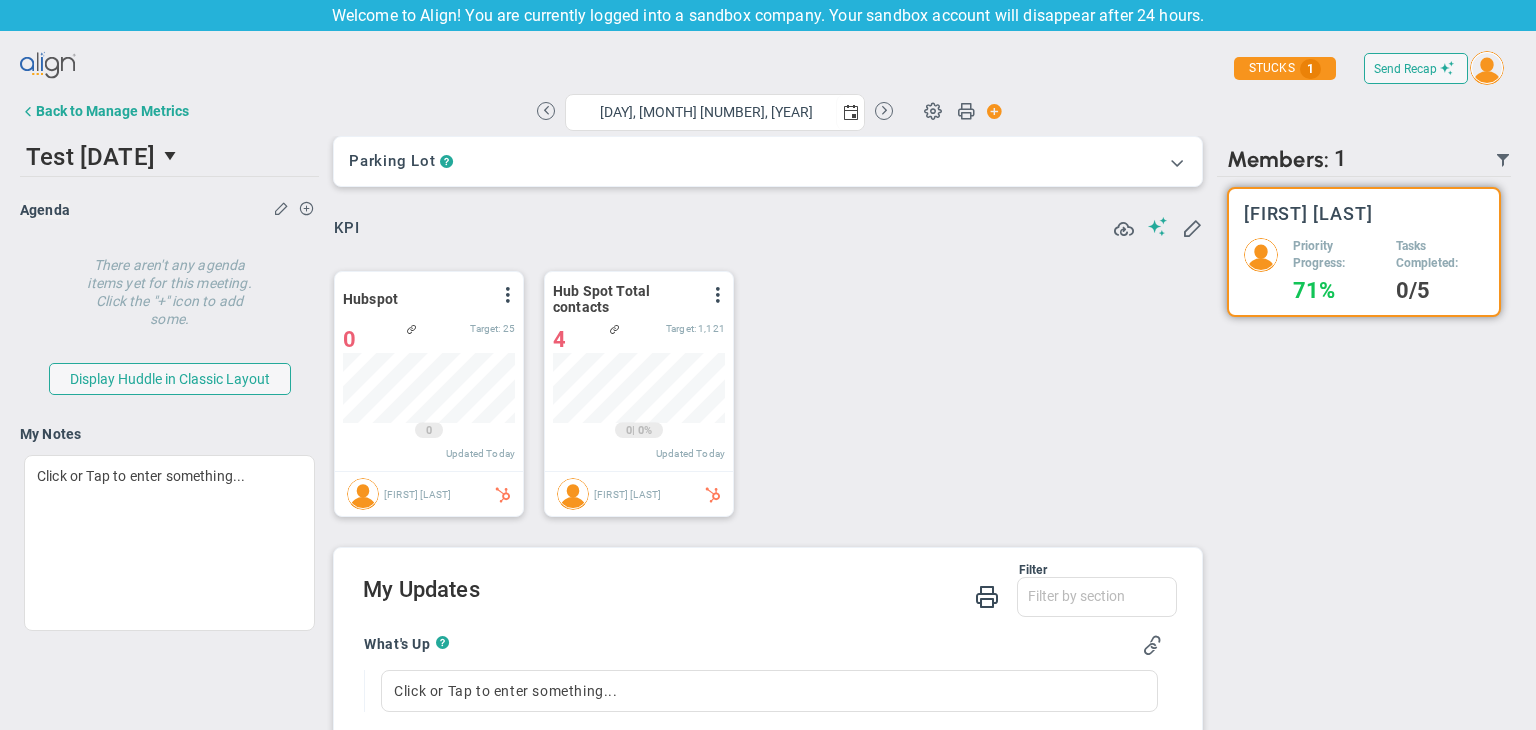scroll, scrollTop: 999929, scrollLeft: 999827, axis: both 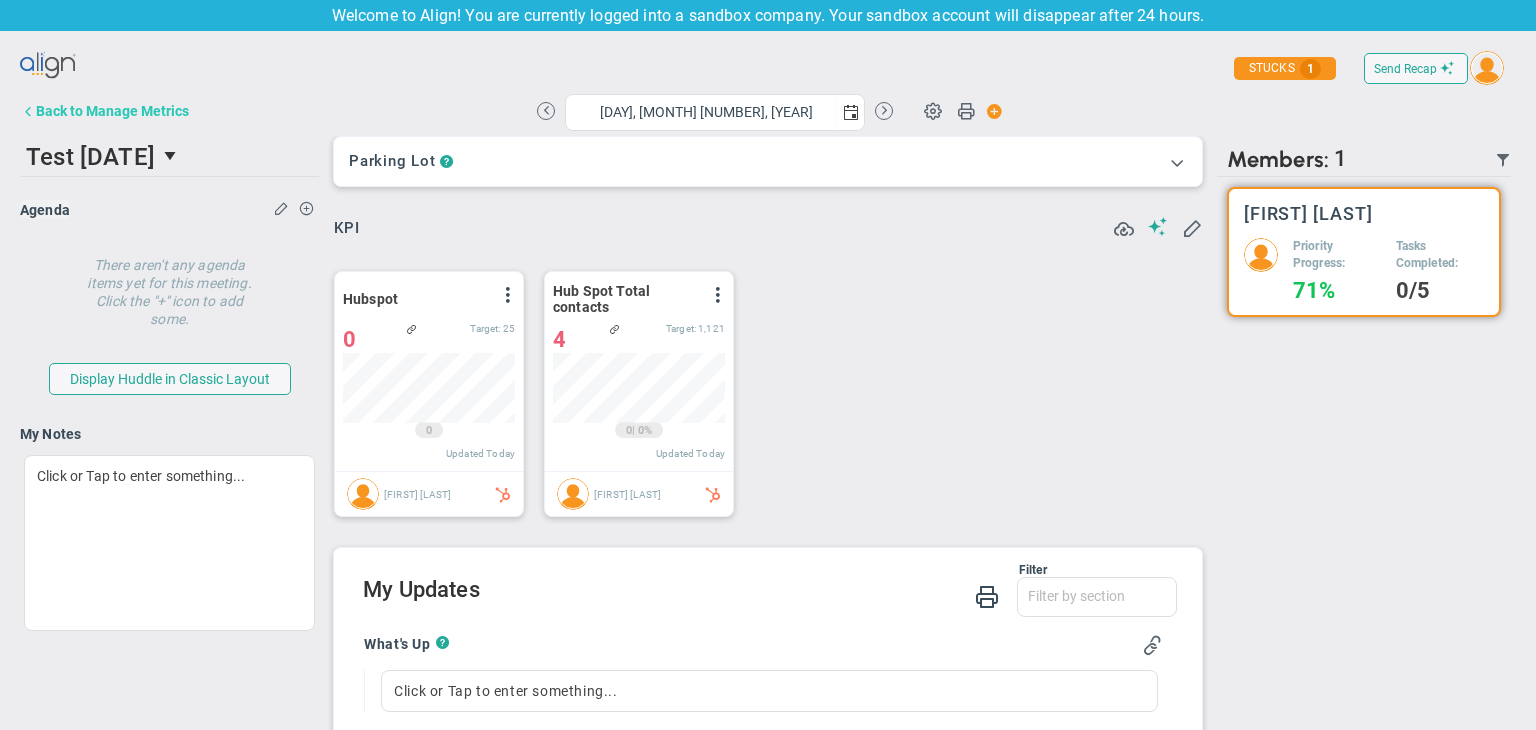 click on "Back to Manage Metrics" at bounding box center [104, 111] 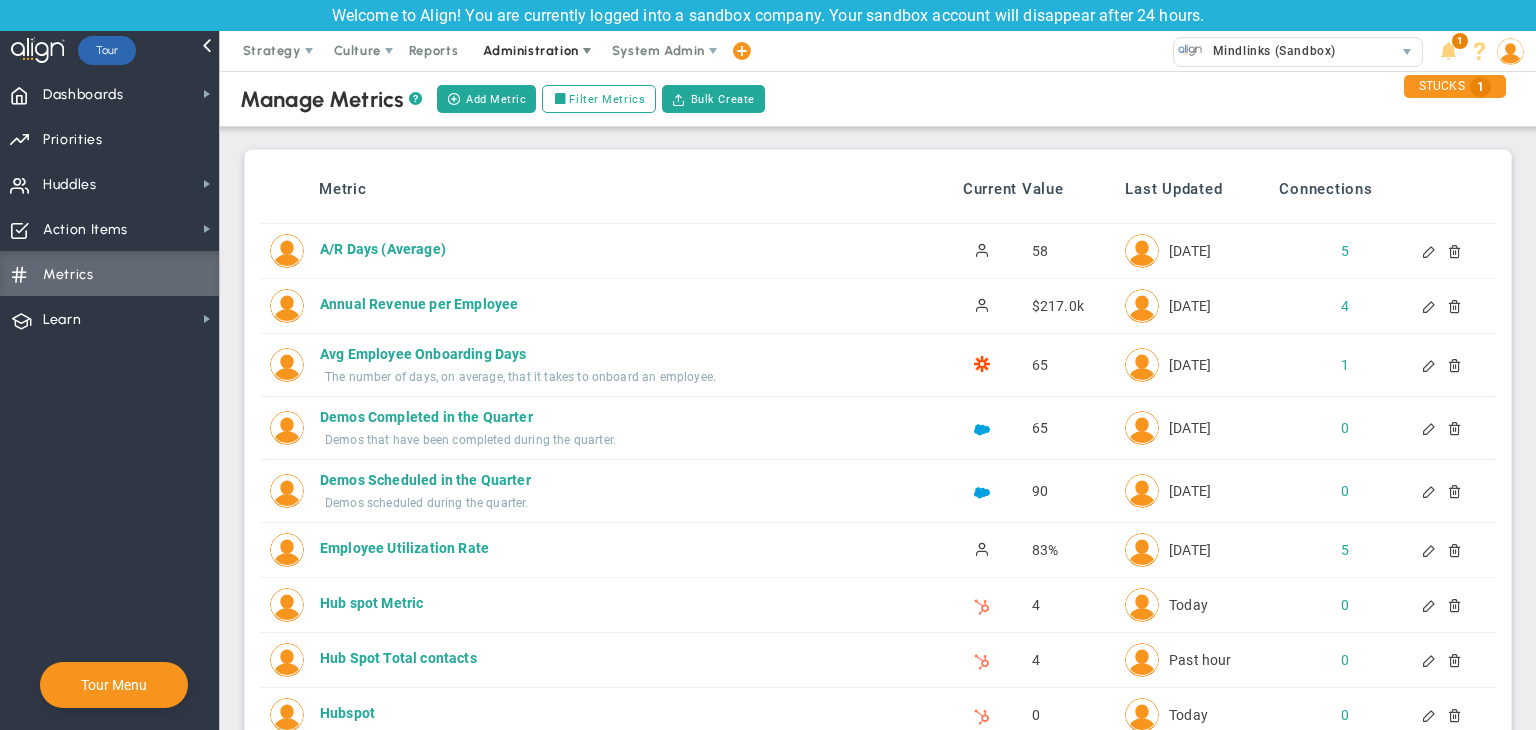 scroll, scrollTop: 0, scrollLeft: 0, axis: both 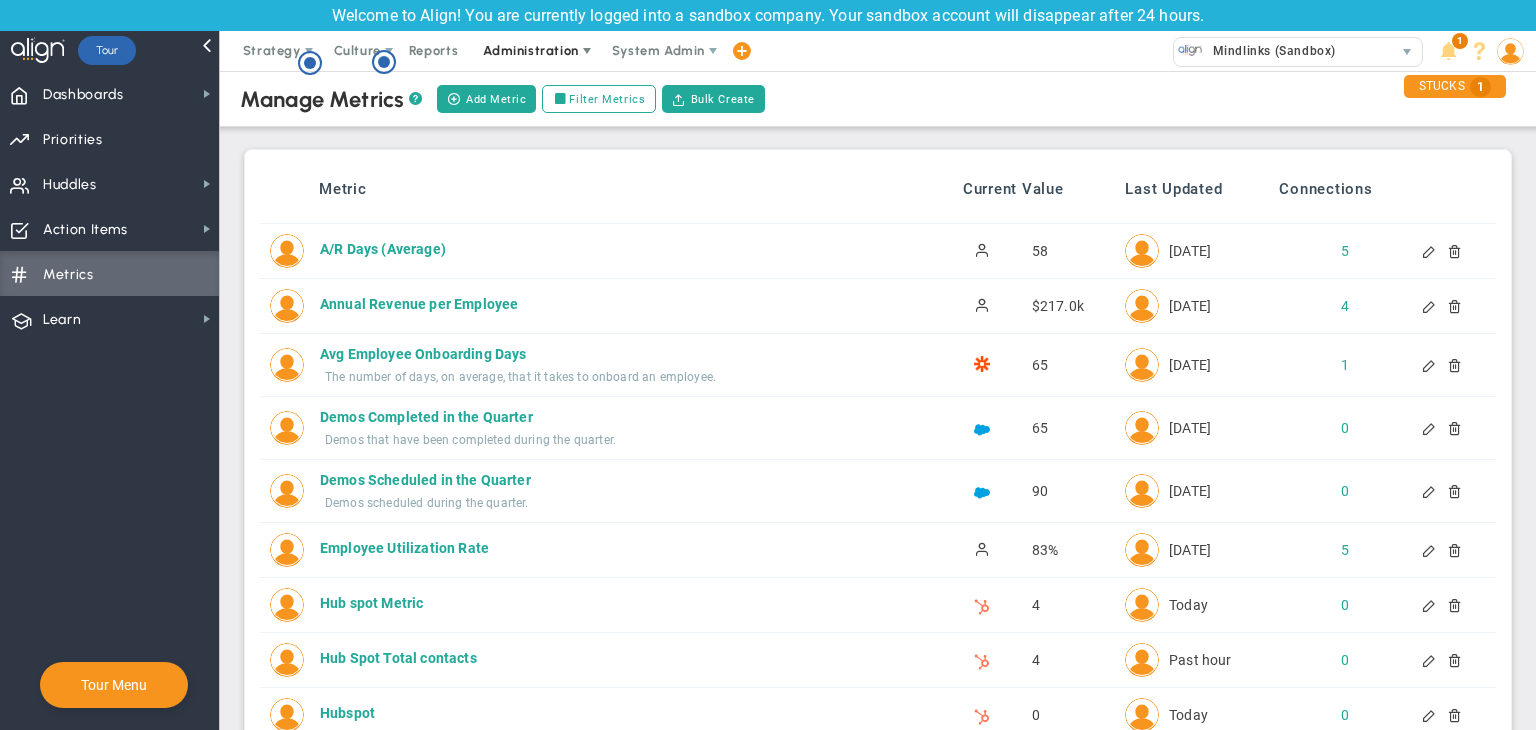 click on "Administration" at bounding box center (530, 50) 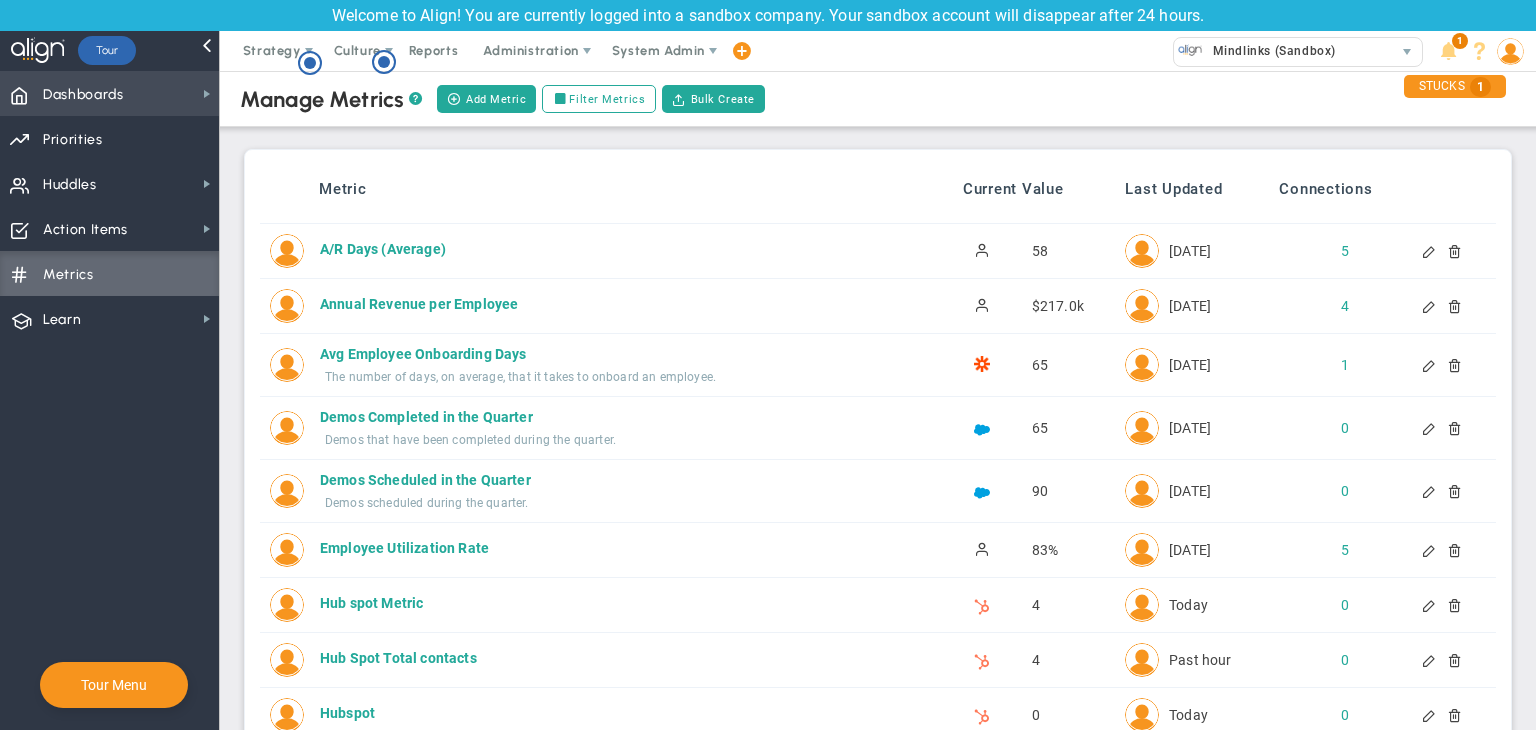 click on "Dashboards" at bounding box center [83, 95] 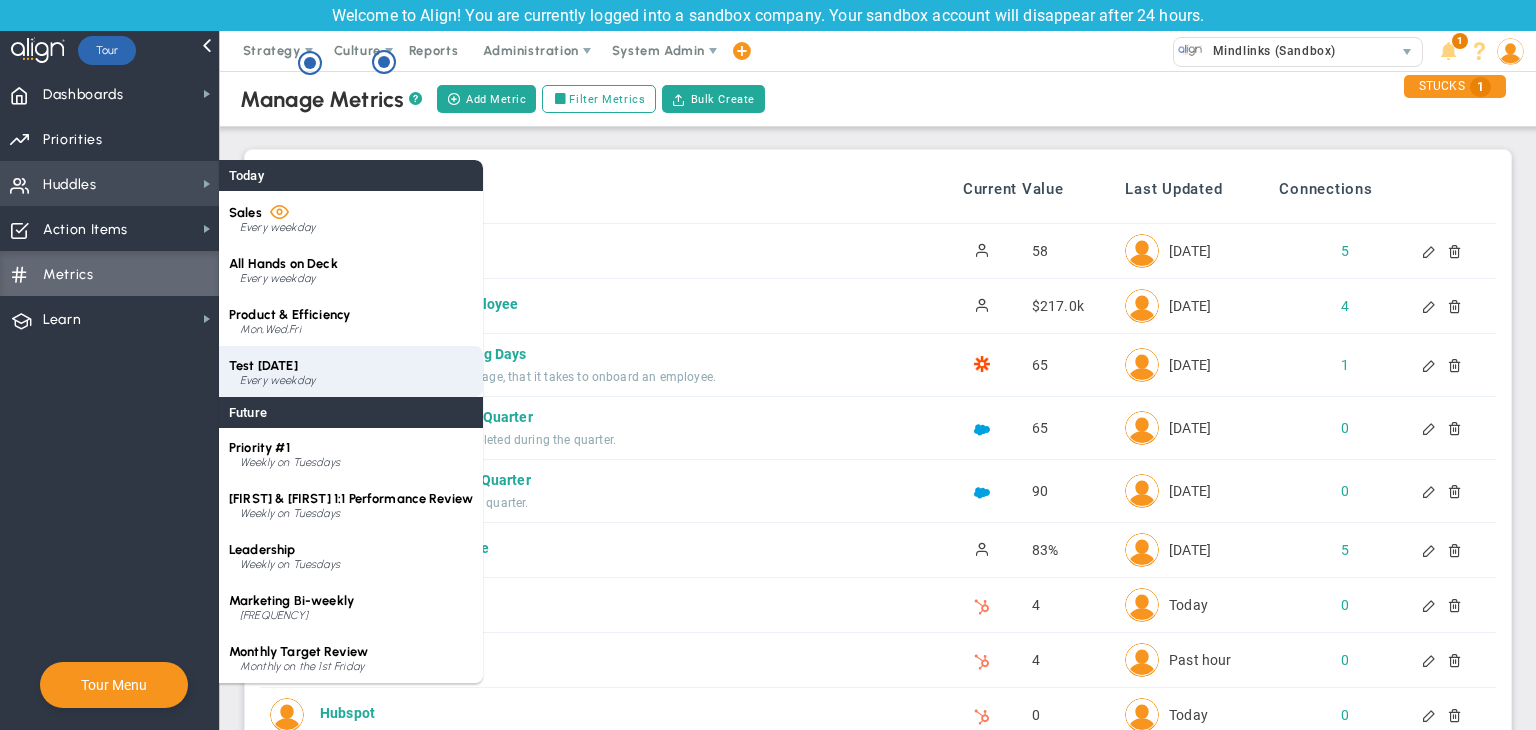 click on "Test [DATE]
[FREQUENCY]" at bounding box center [351, 371] 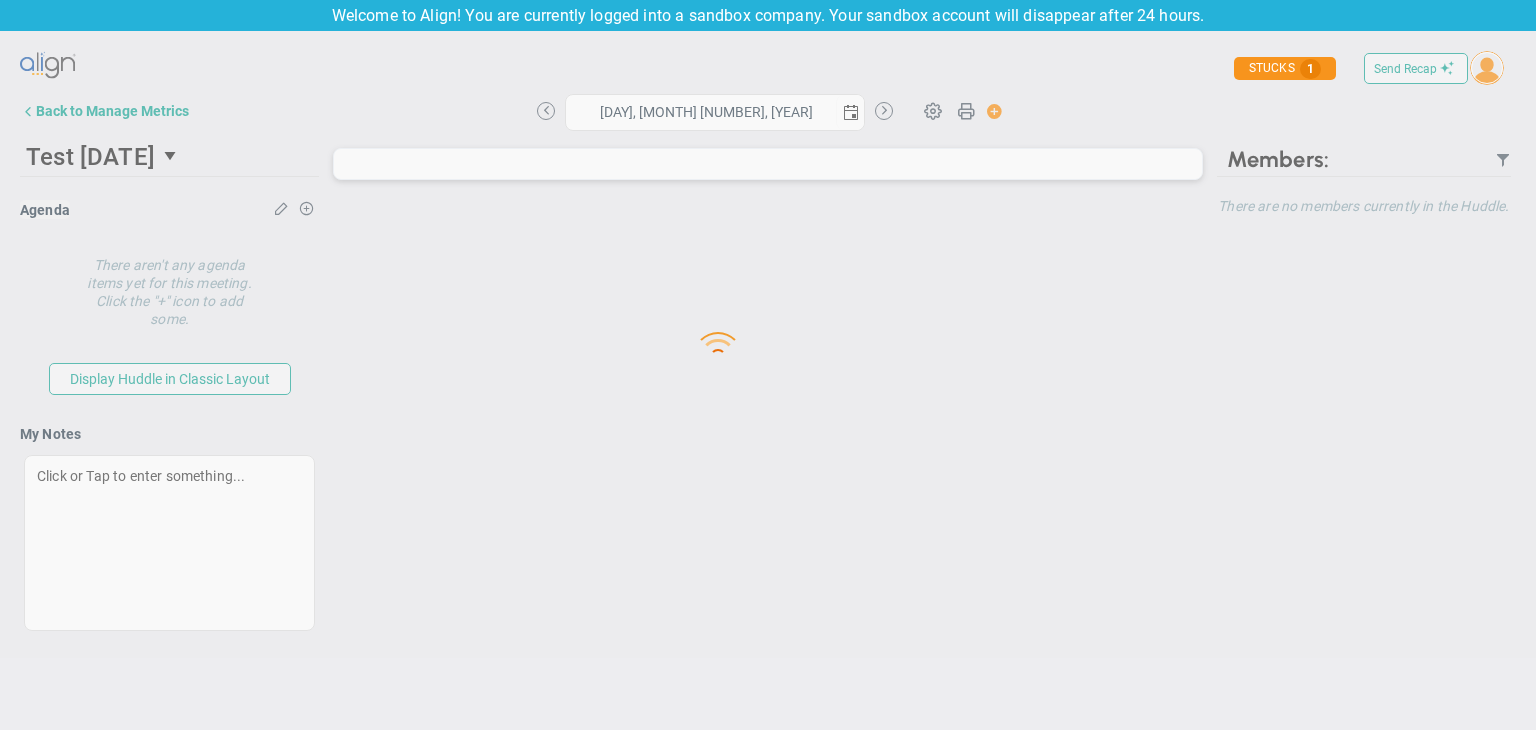 type on "[DAY], [MONTH] [NUMBER], [YEAR]" 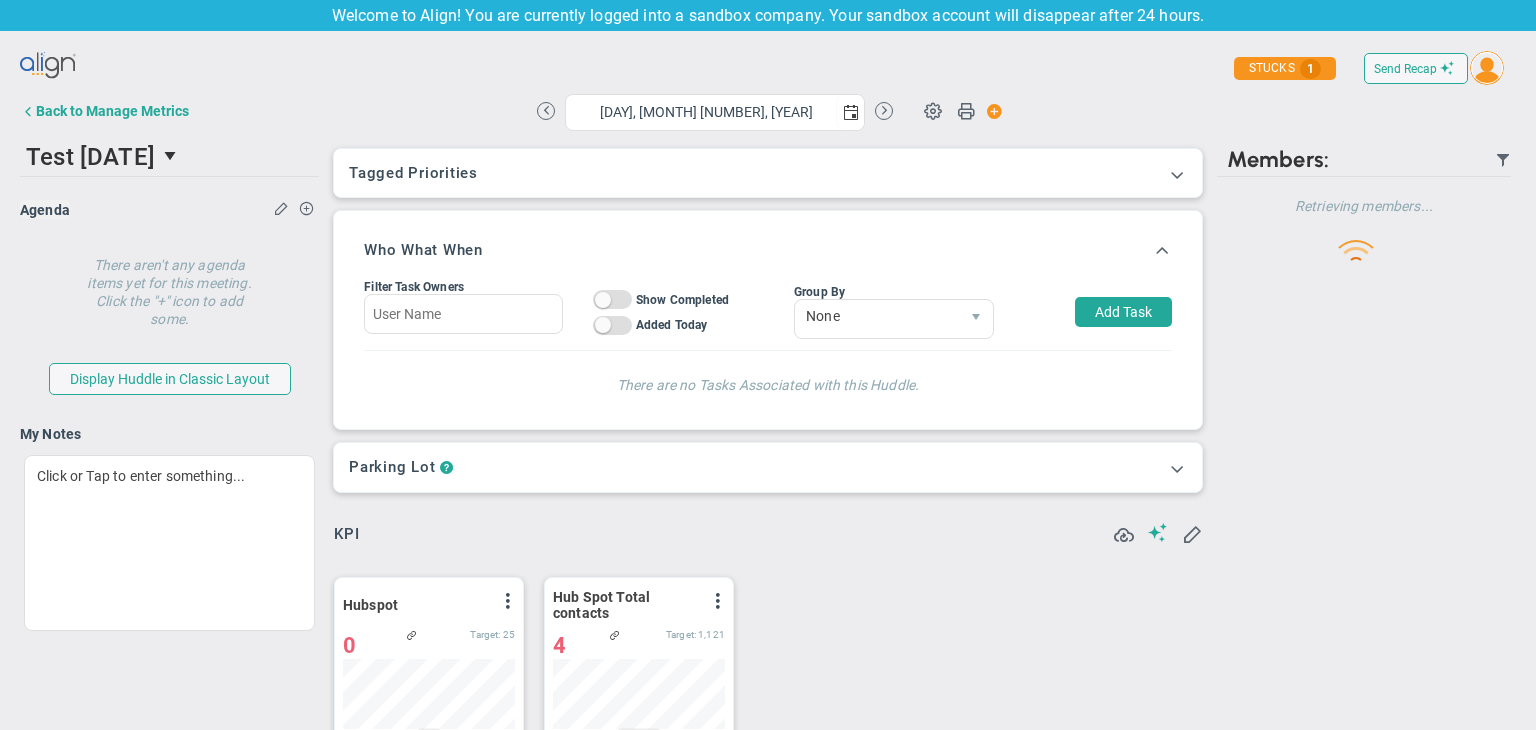 scroll, scrollTop: 999929, scrollLeft: 999827, axis: both 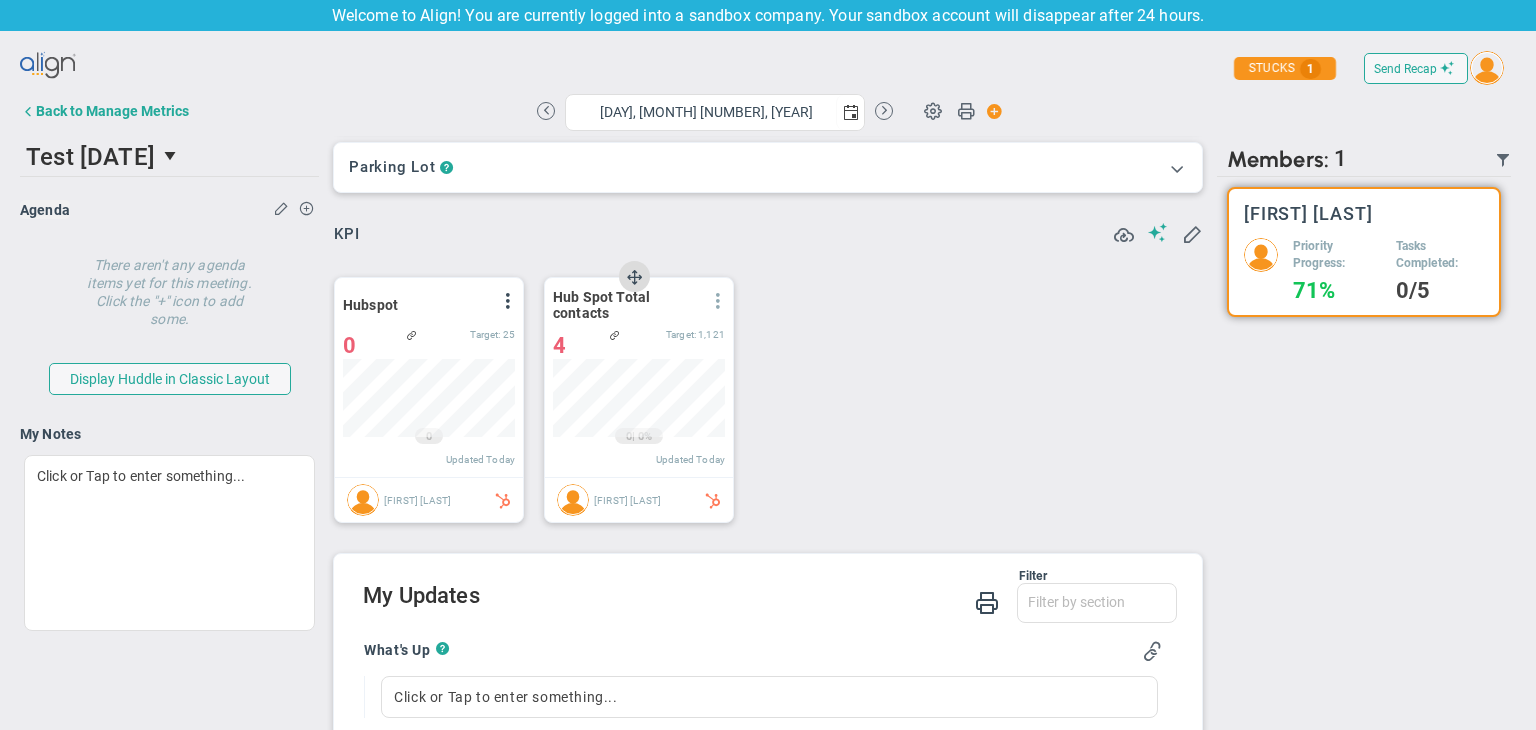 click at bounding box center (718, 301) 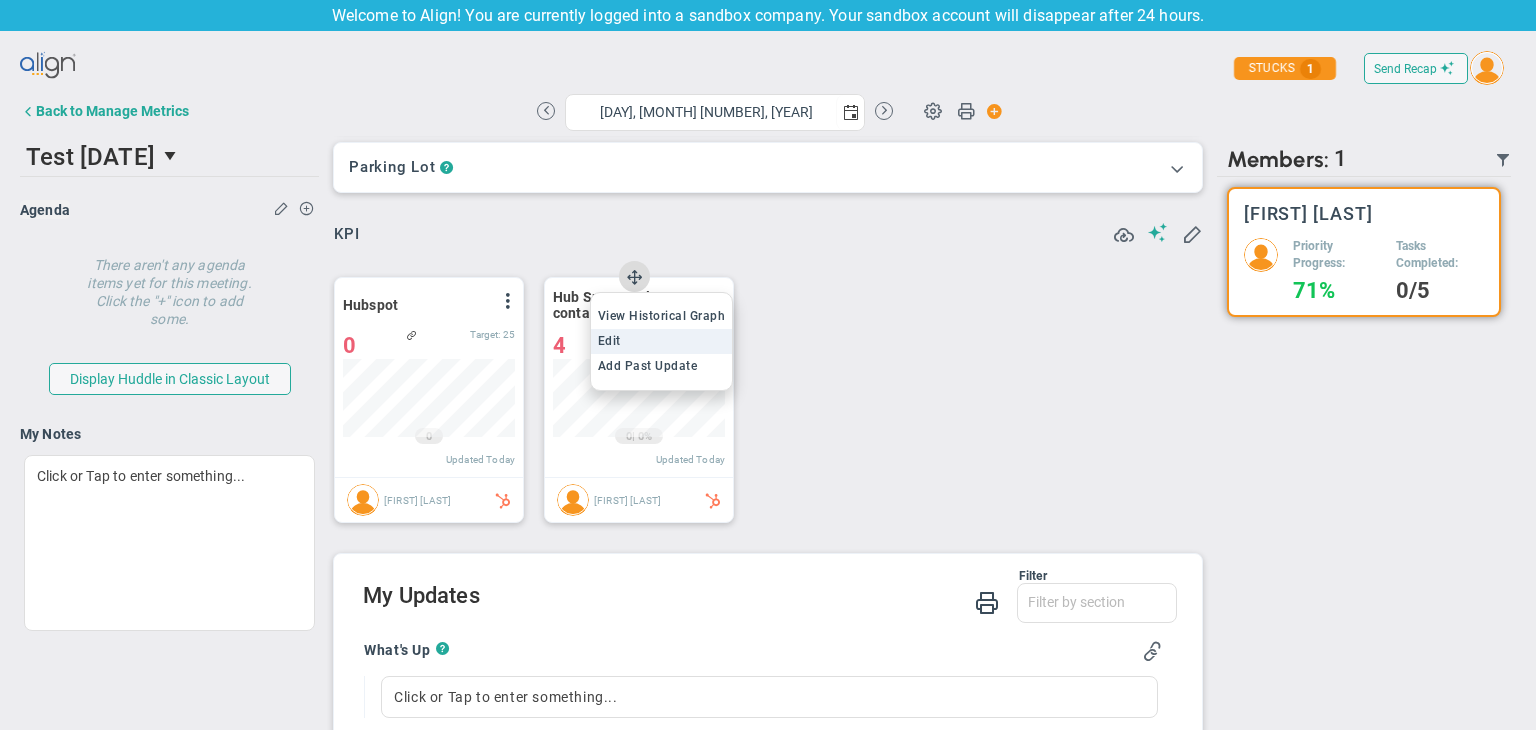 click on "Edit" at bounding box center [662, 341] 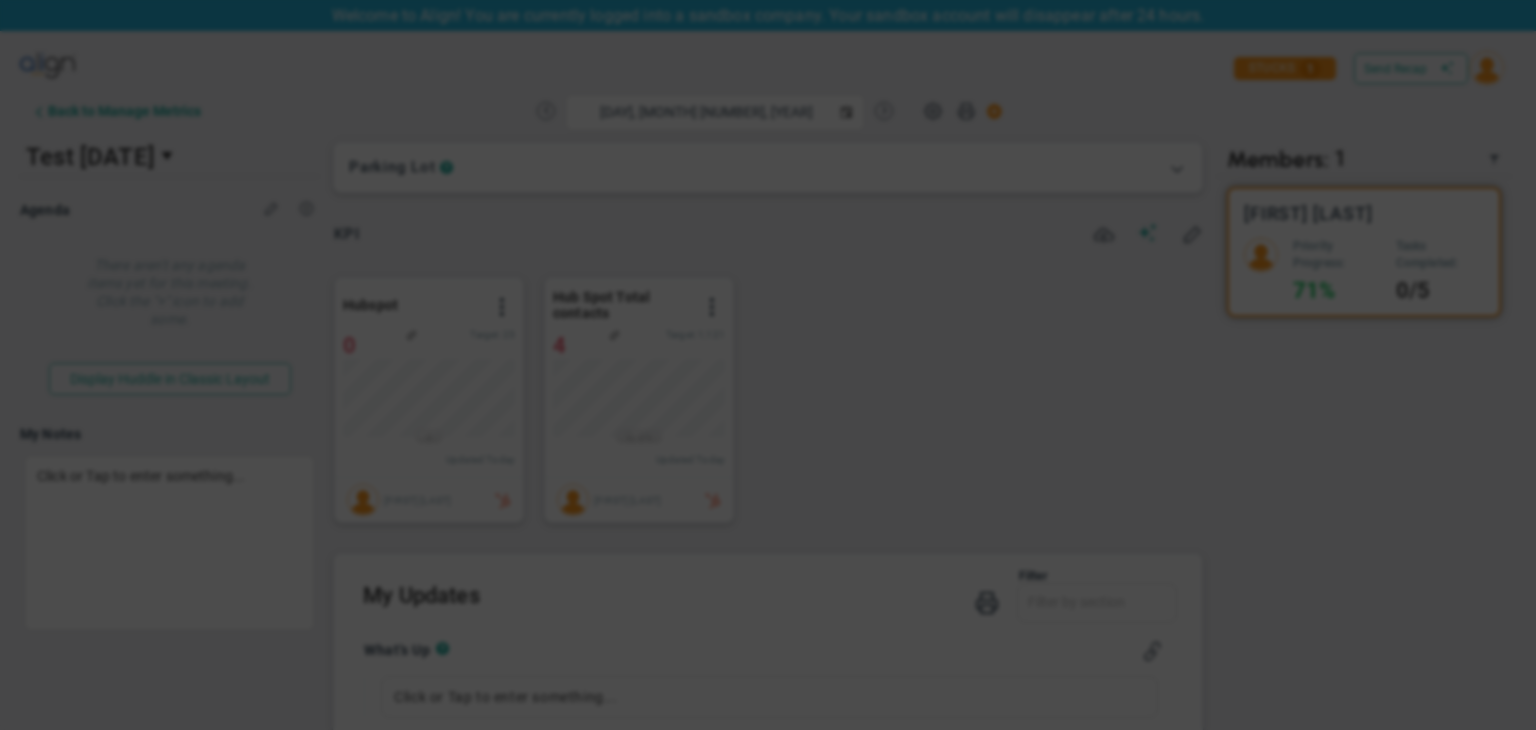type on "[DAY], [MONTH] [NUMBER], [YEAR]" 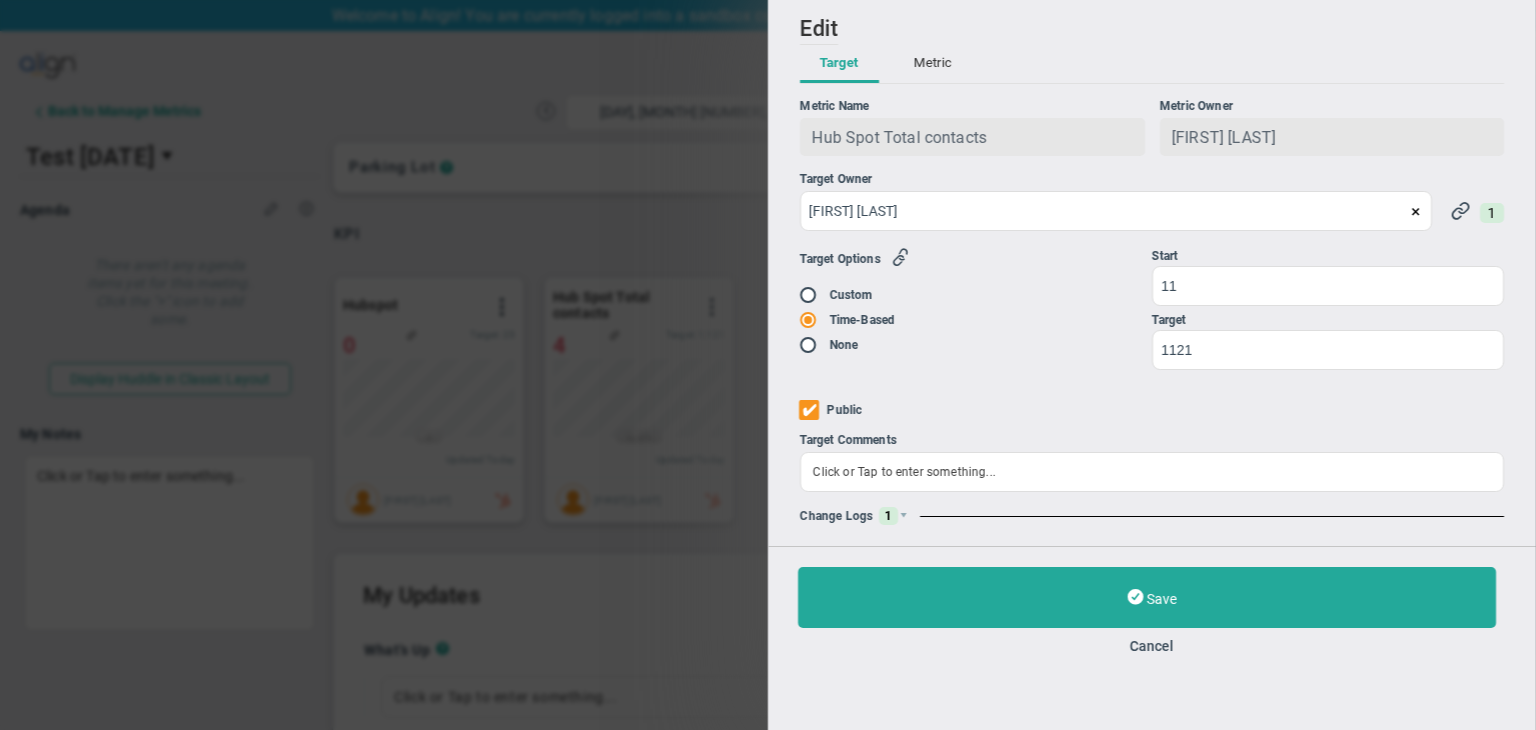 click on "Metric" at bounding box center [932, 64] 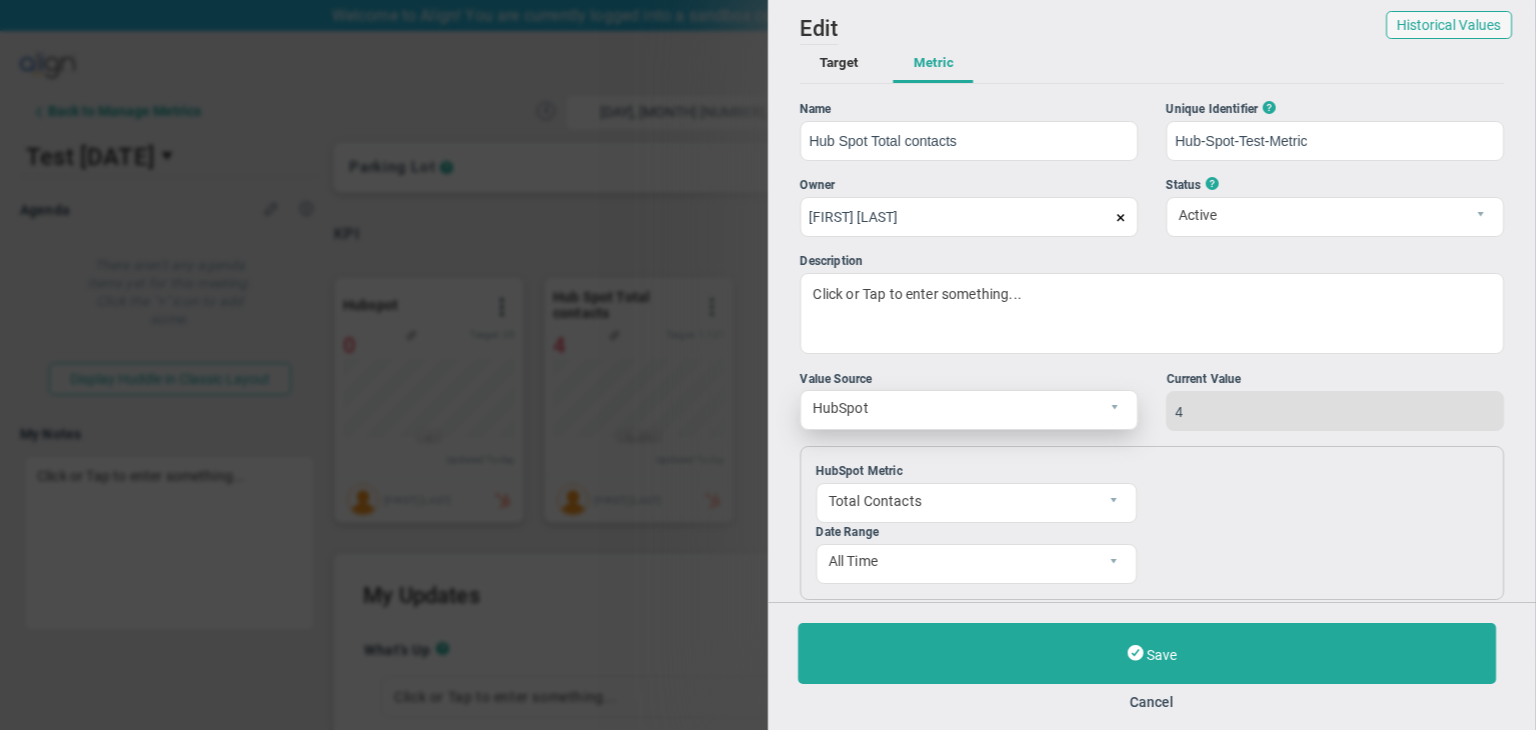 click on "HubSpot" at bounding box center [969, 410] 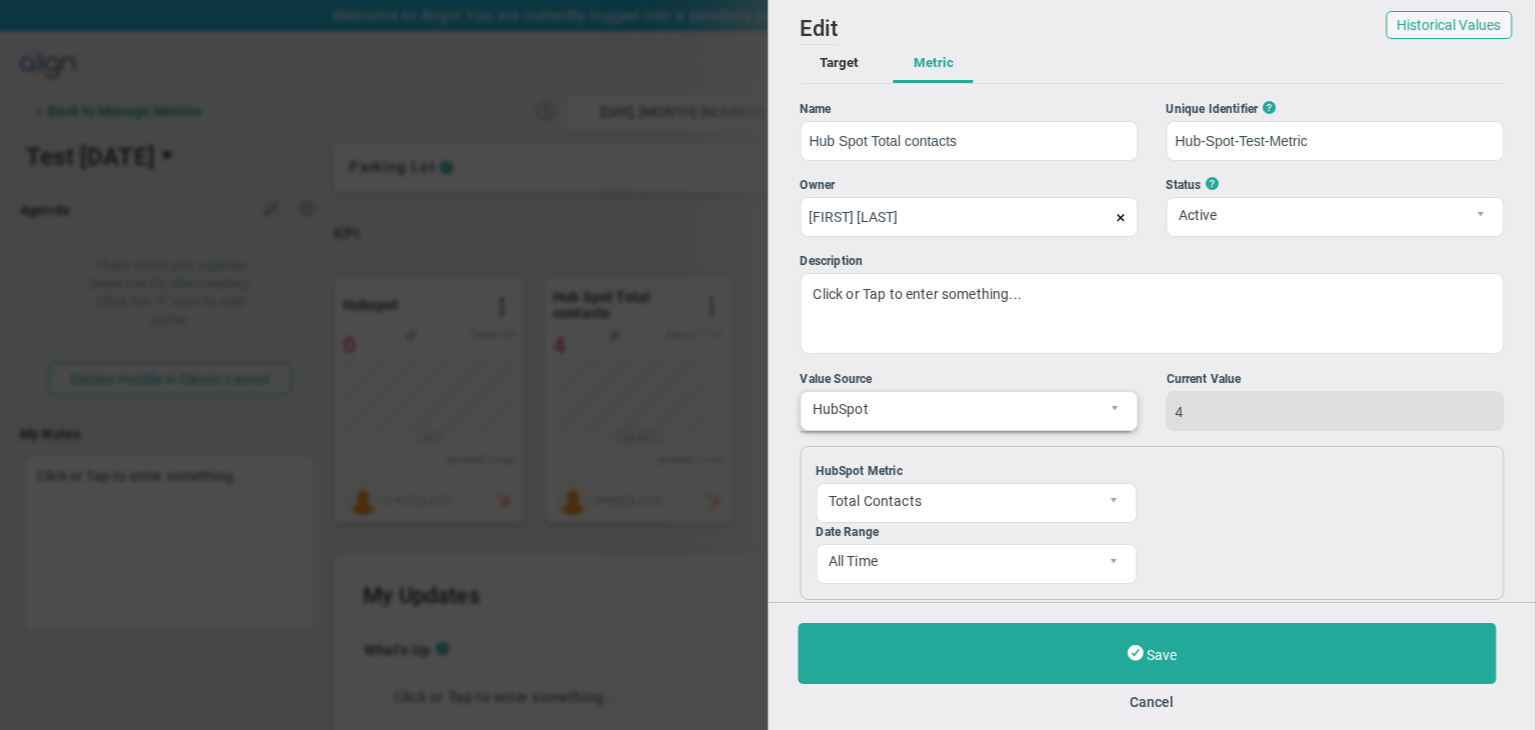 click on "Pipeline
Stage" at bounding box center (1327, 523) 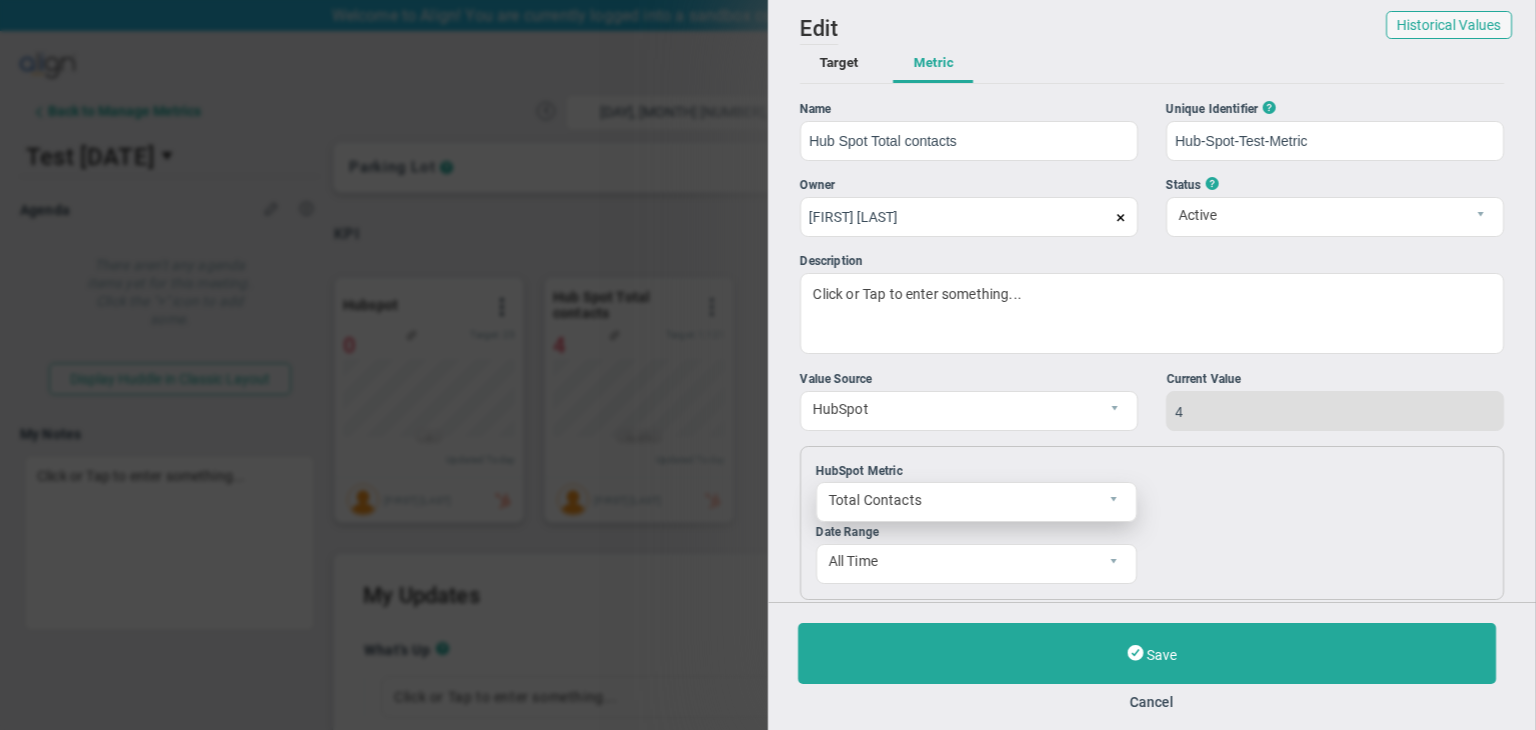 click on "Total Contacts" at bounding box center [959, 500] 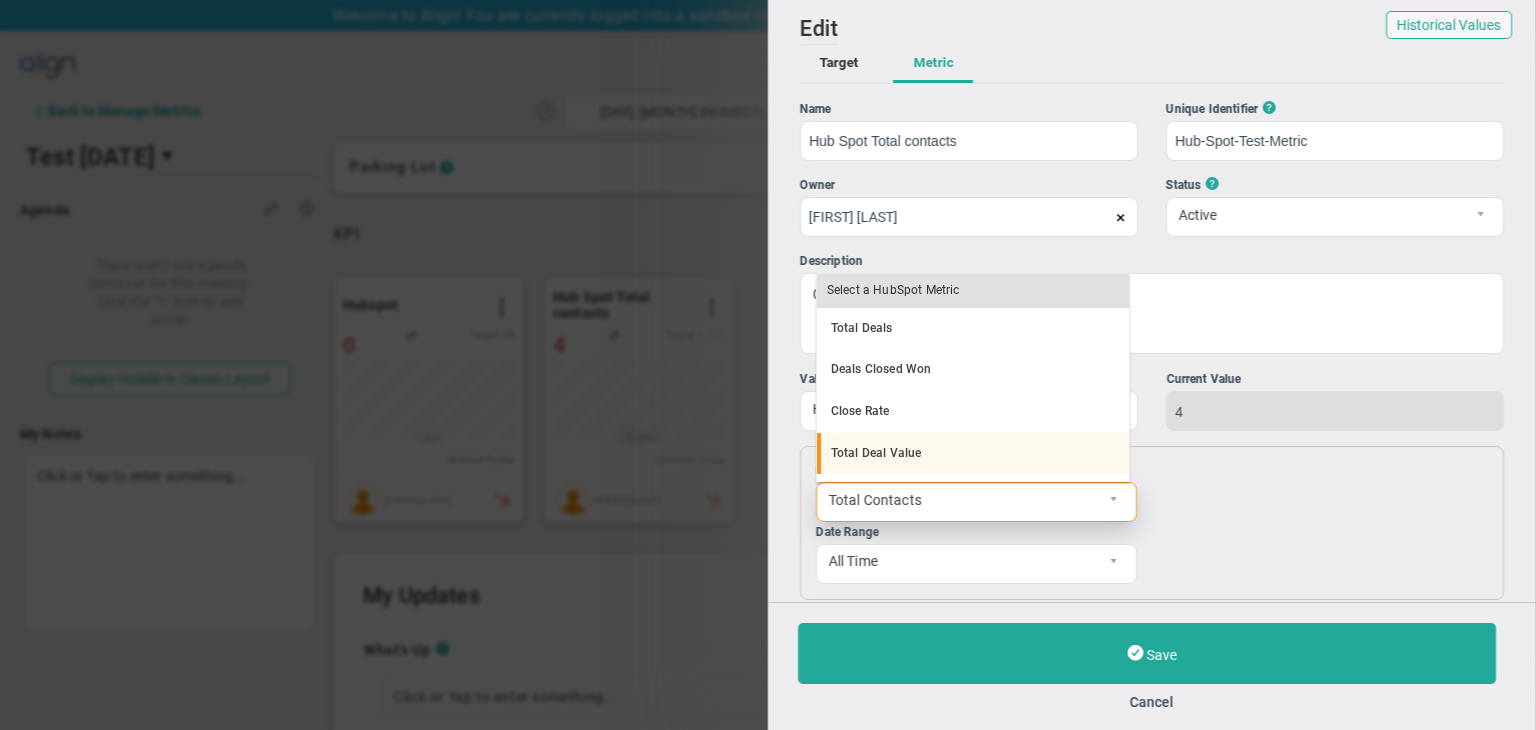 click on "Total Deal Value" at bounding box center (973, 454) 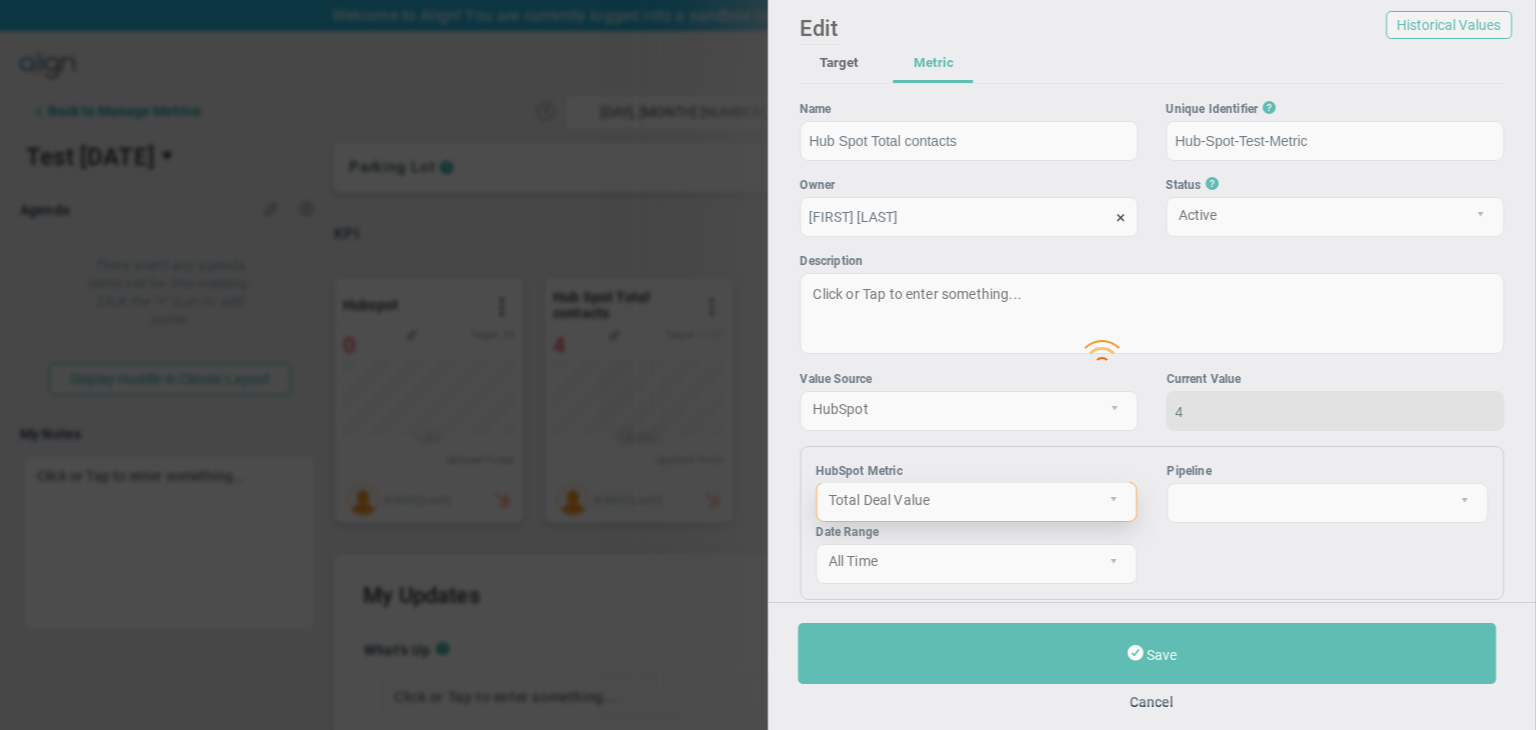 scroll, scrollTop: 0, scrollLeft: 0, axis: both 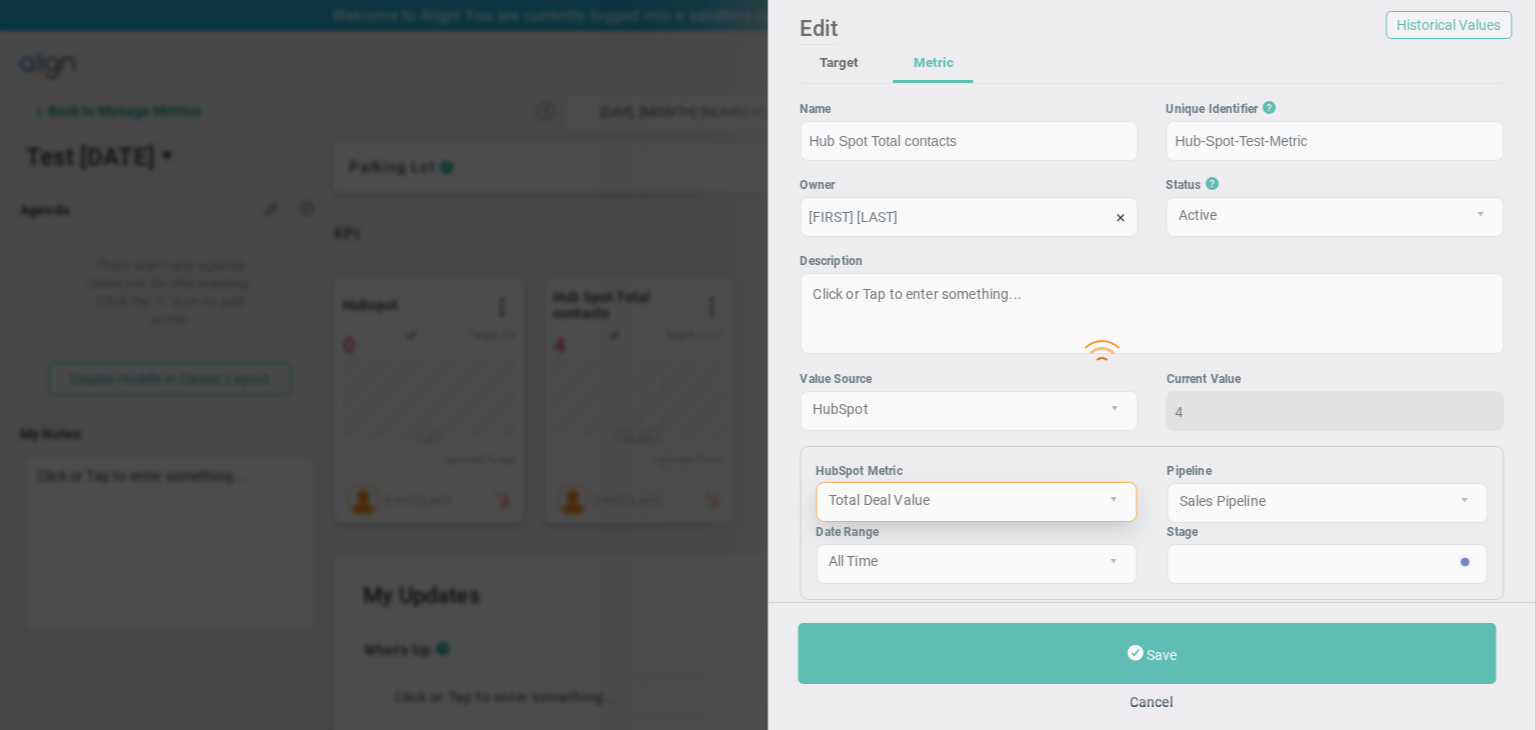 type on "0" 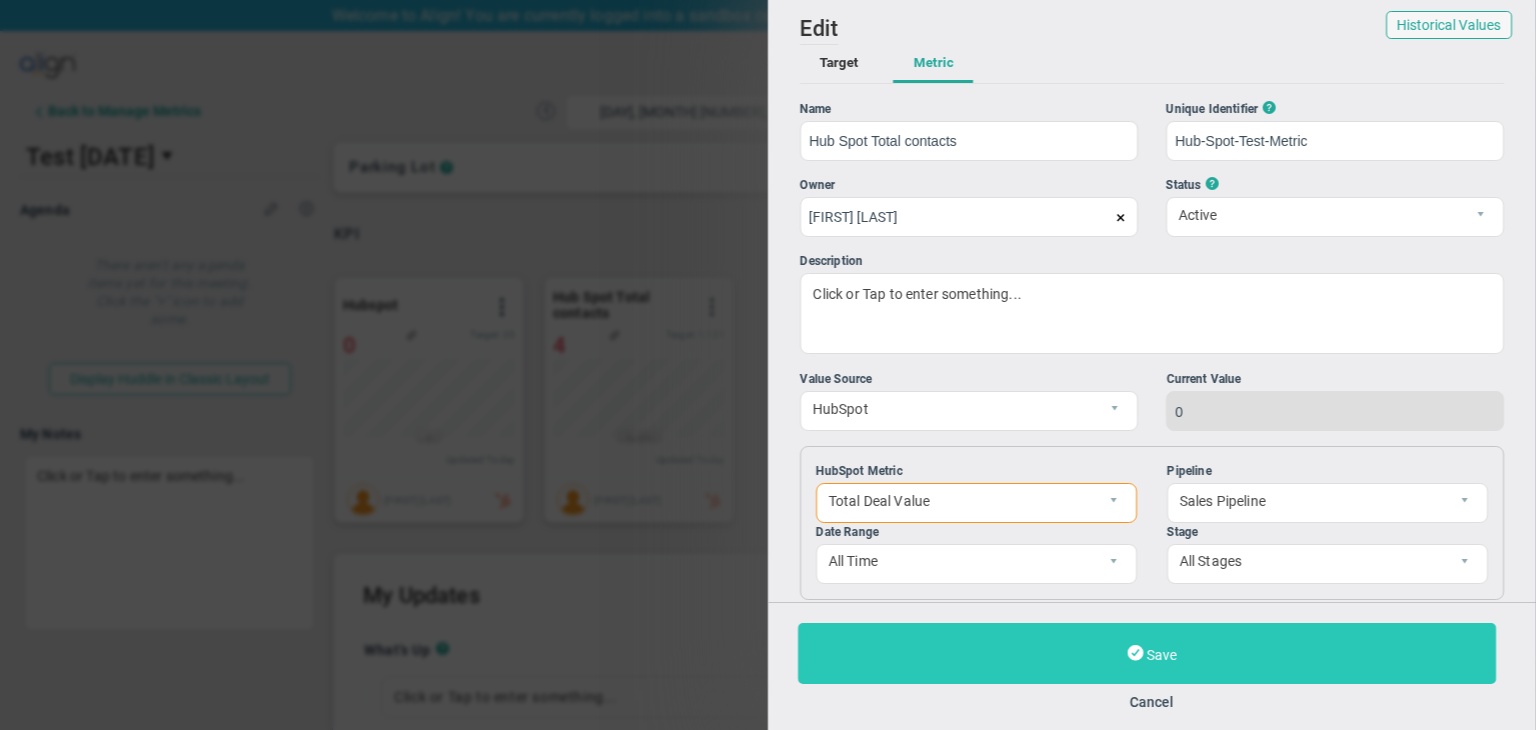 click on "Save" at bounding box center [1147, 653] 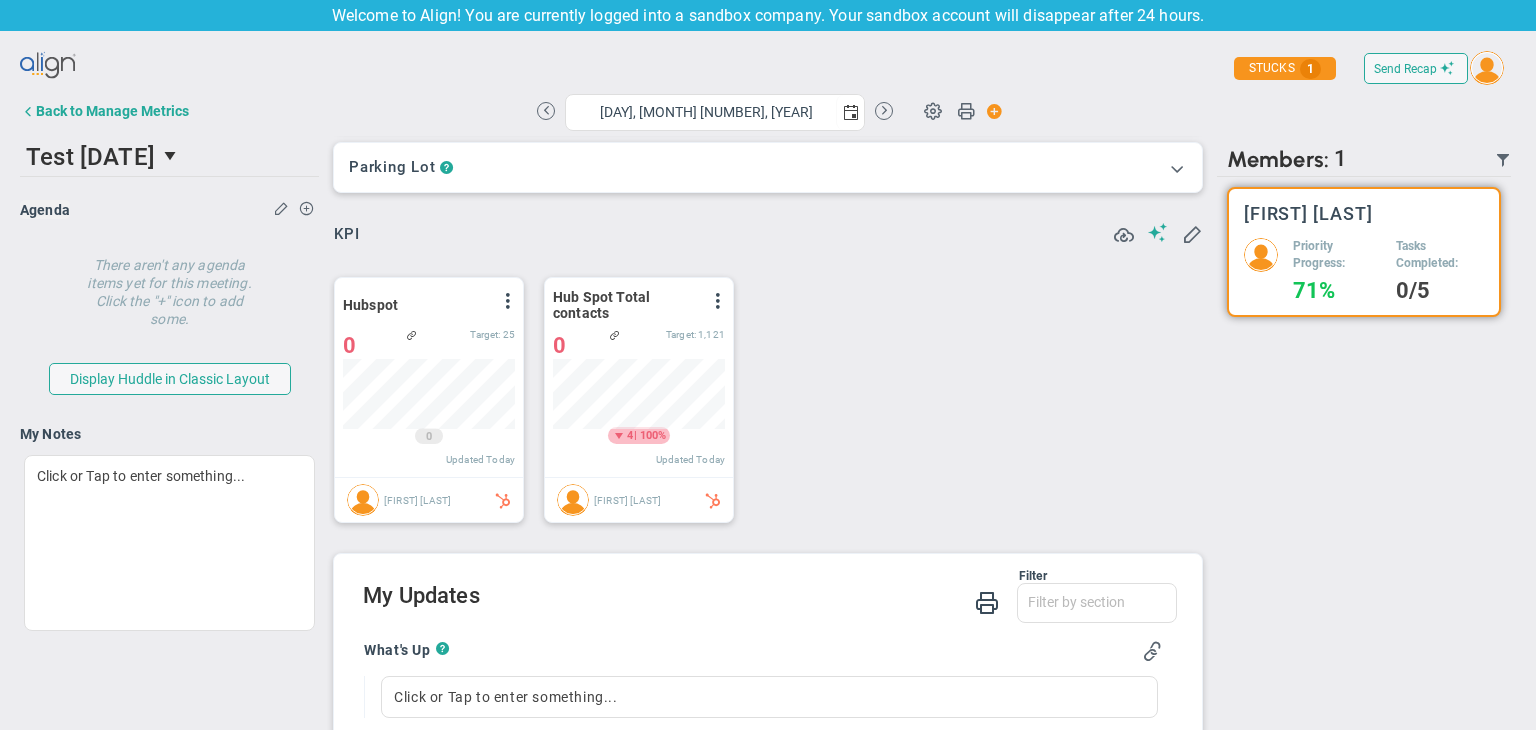 scroll, scrollTop: 999929, scrollLeft: 999827, axis: both 